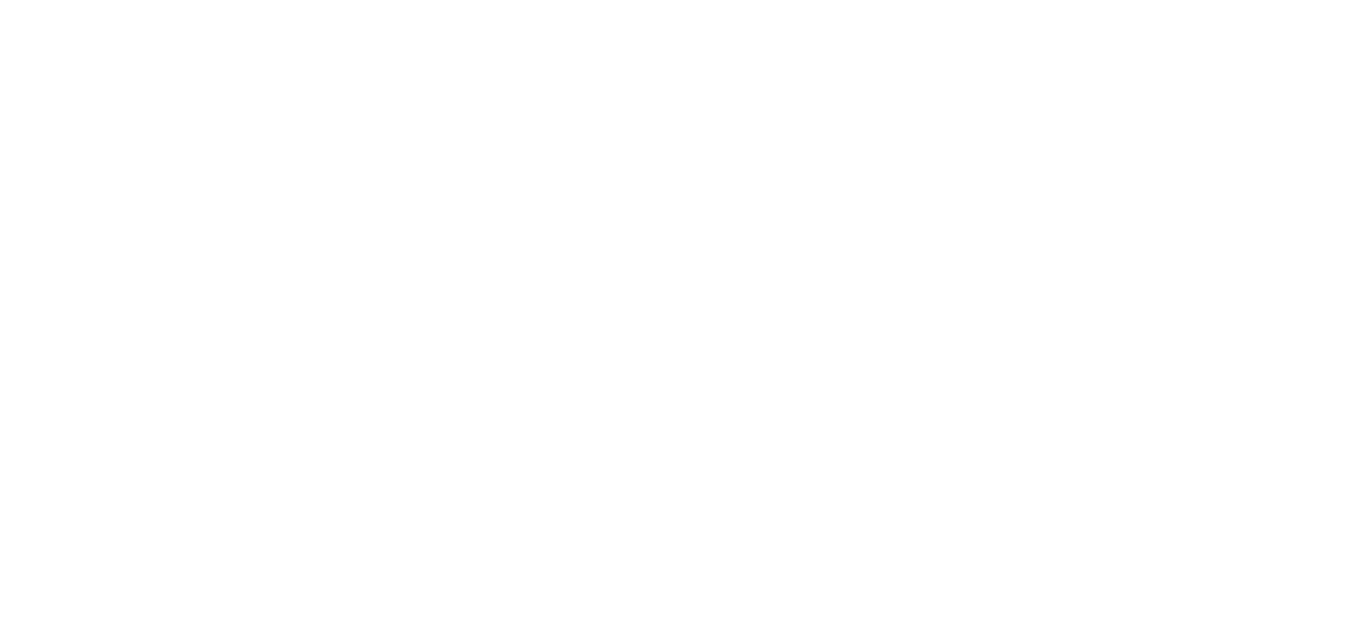 scroll, scrollTop: 0, scrollLeft: 0, axis: both 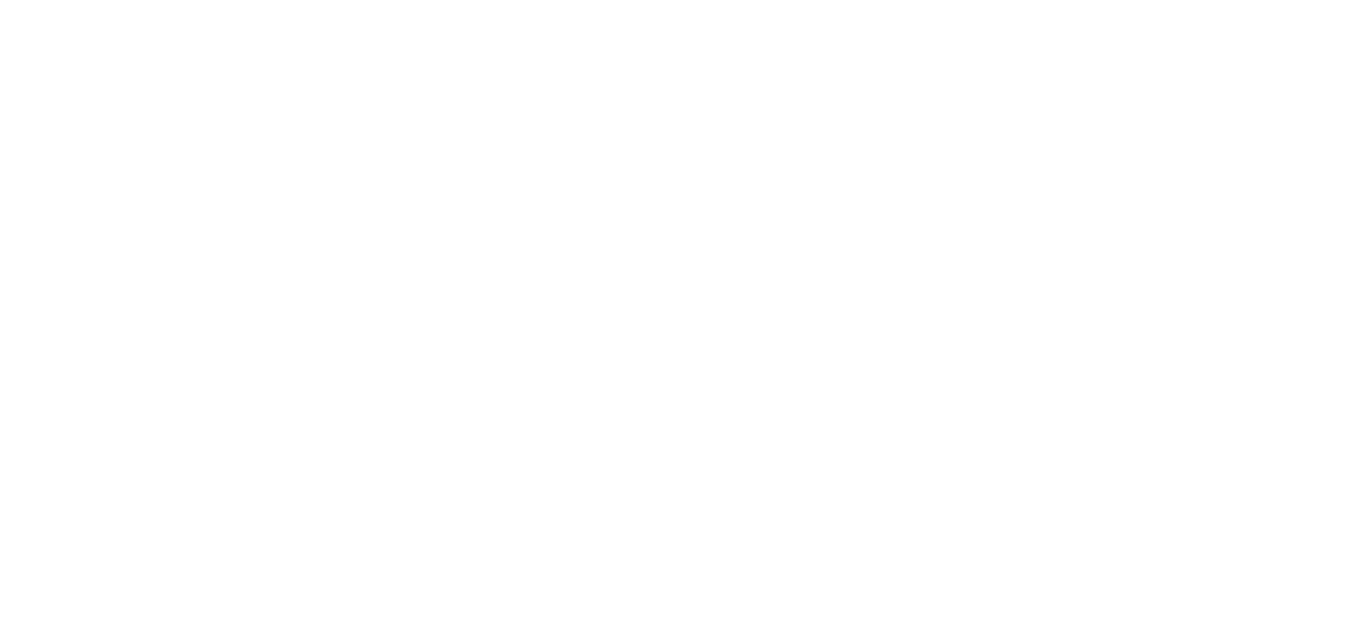 select on "message" 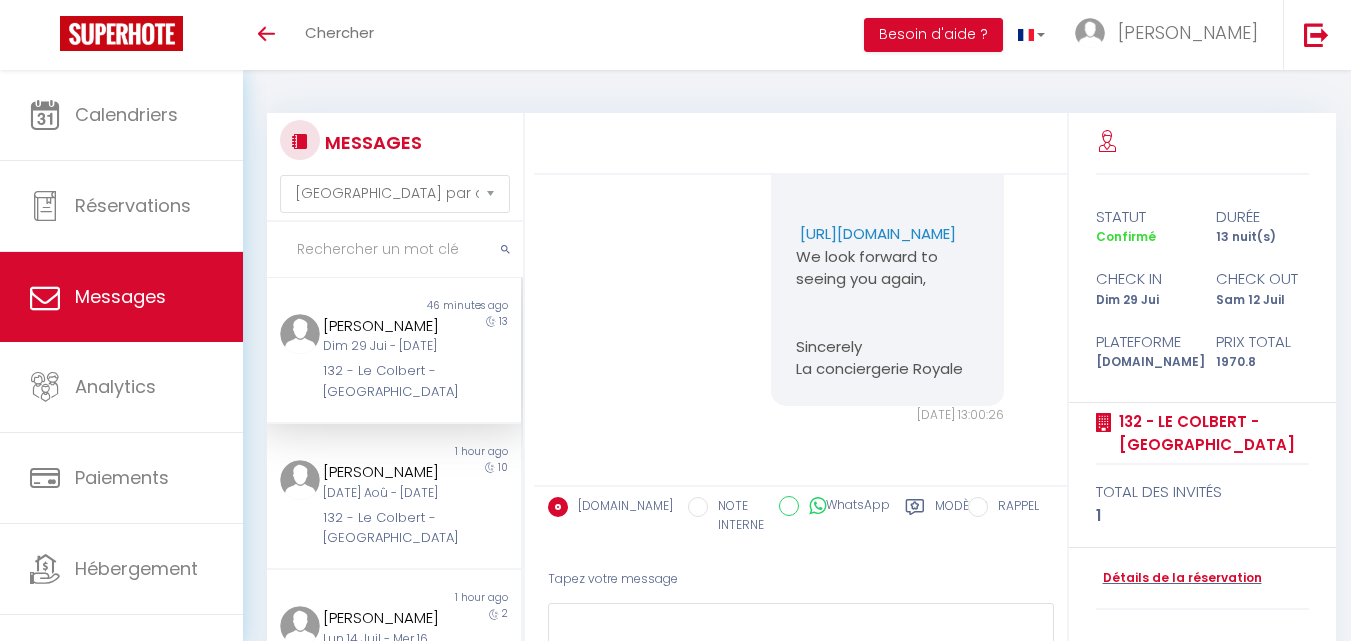 scroll, scrollTop: 28395, scrollLeft: 0, axis: vertical 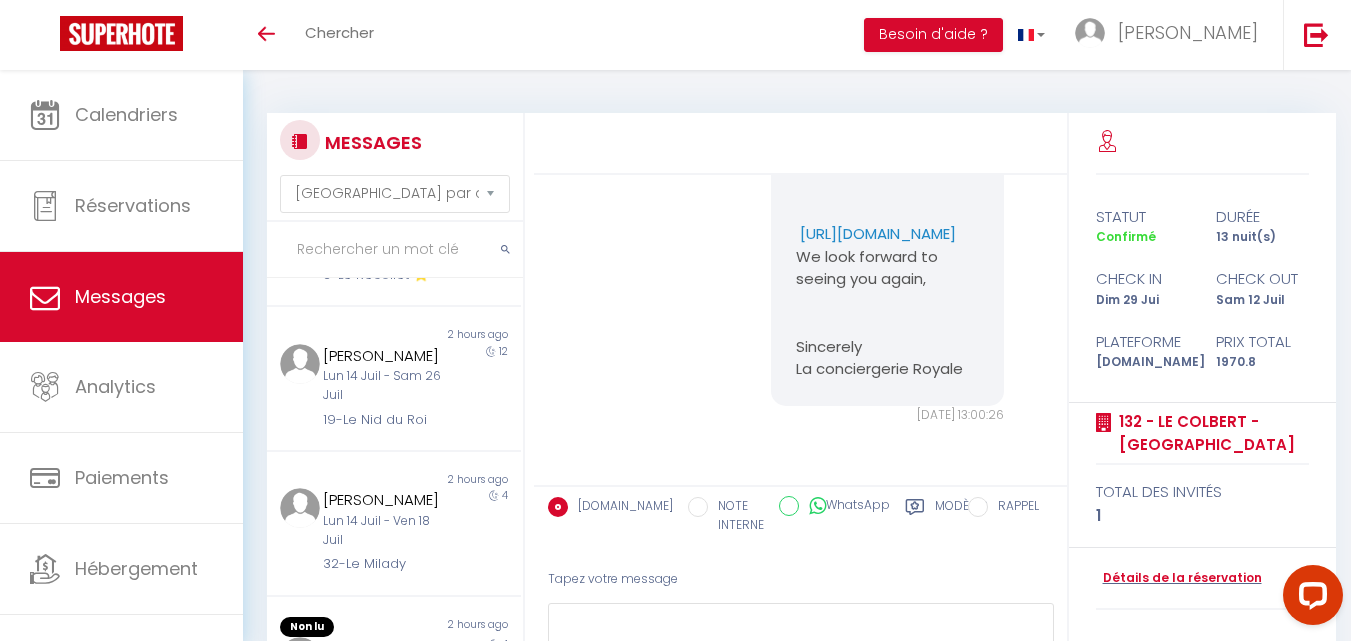 click on "Toggle menubar     Chercher   BUTTON
Besoin d'aide ?
patrick   Paramètres        Équipe" at bounding box center (740, 35) 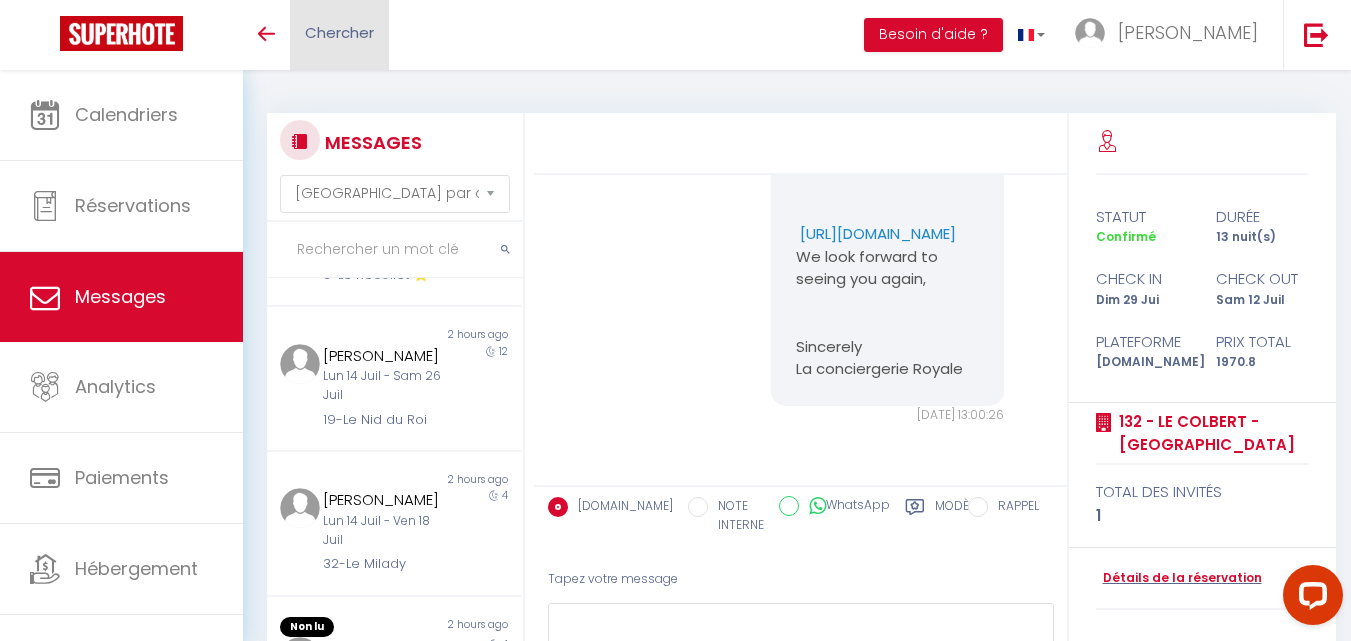 click on "Chercher" at bounding box center (339, 35) 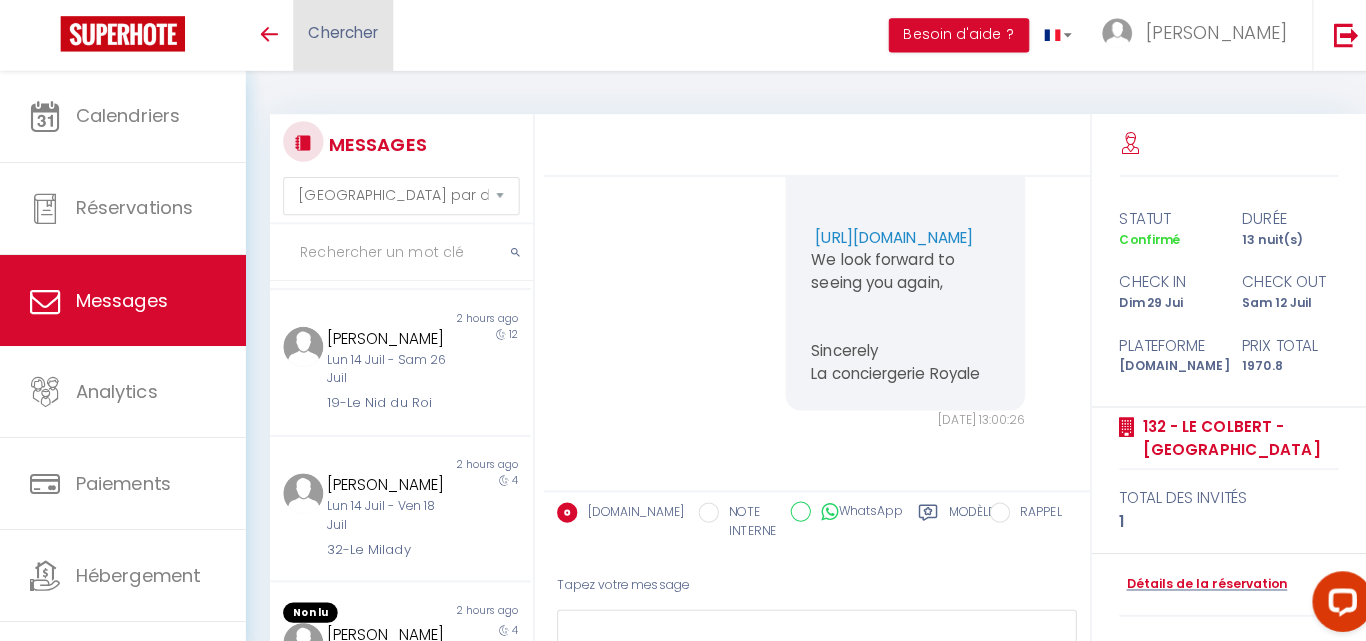 scroll, scrollTop: 28125, scrollLeft: 0, axis: vertical 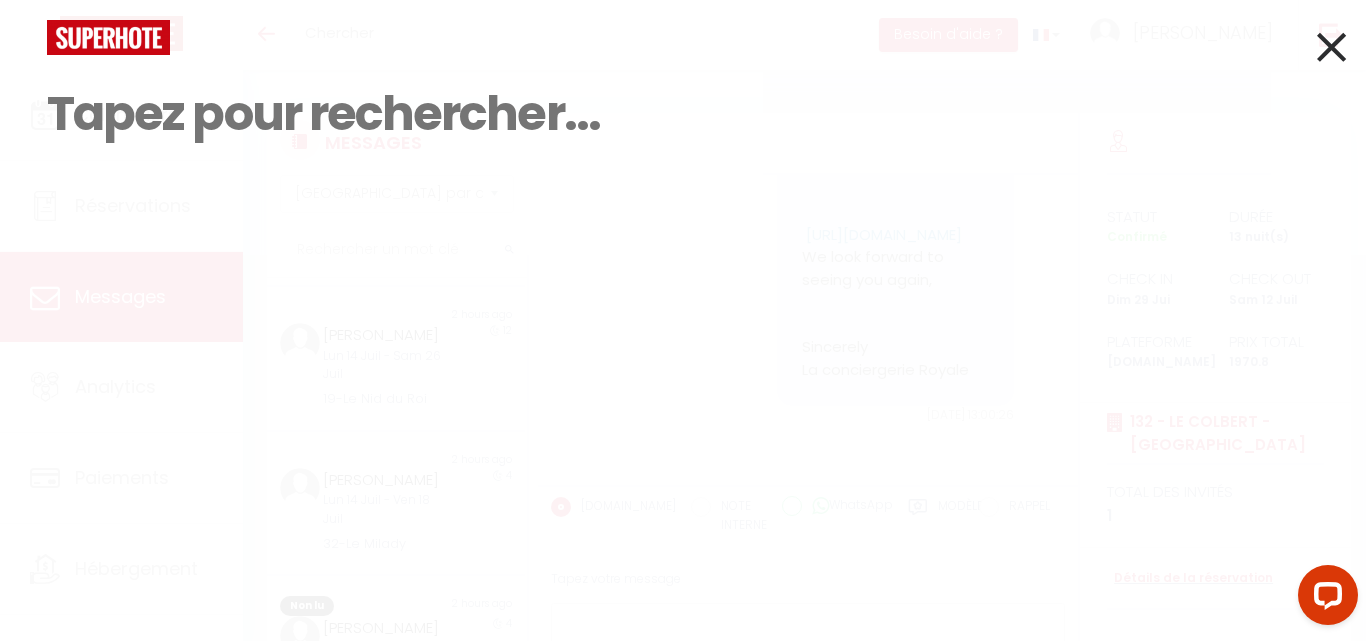 click at bounding box center (683, 114) 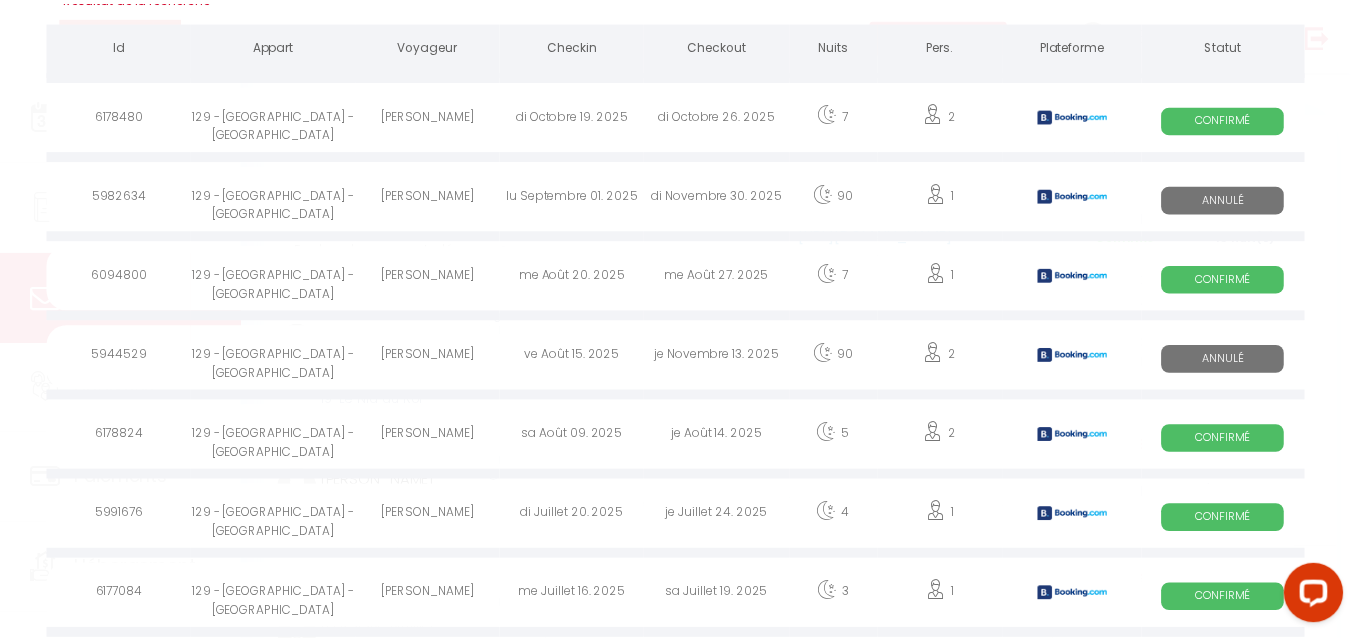 scroll, scrollTop: 500, scrollLeft: 0, axis: vertical 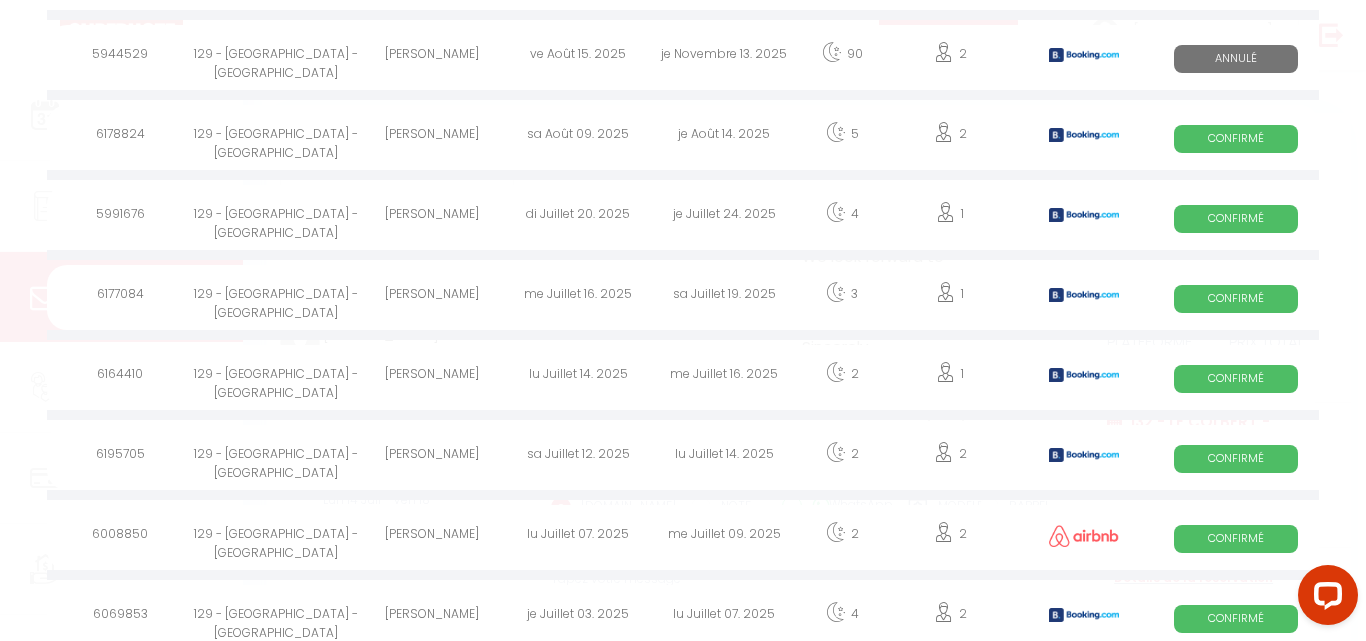 type on "CESSAC" 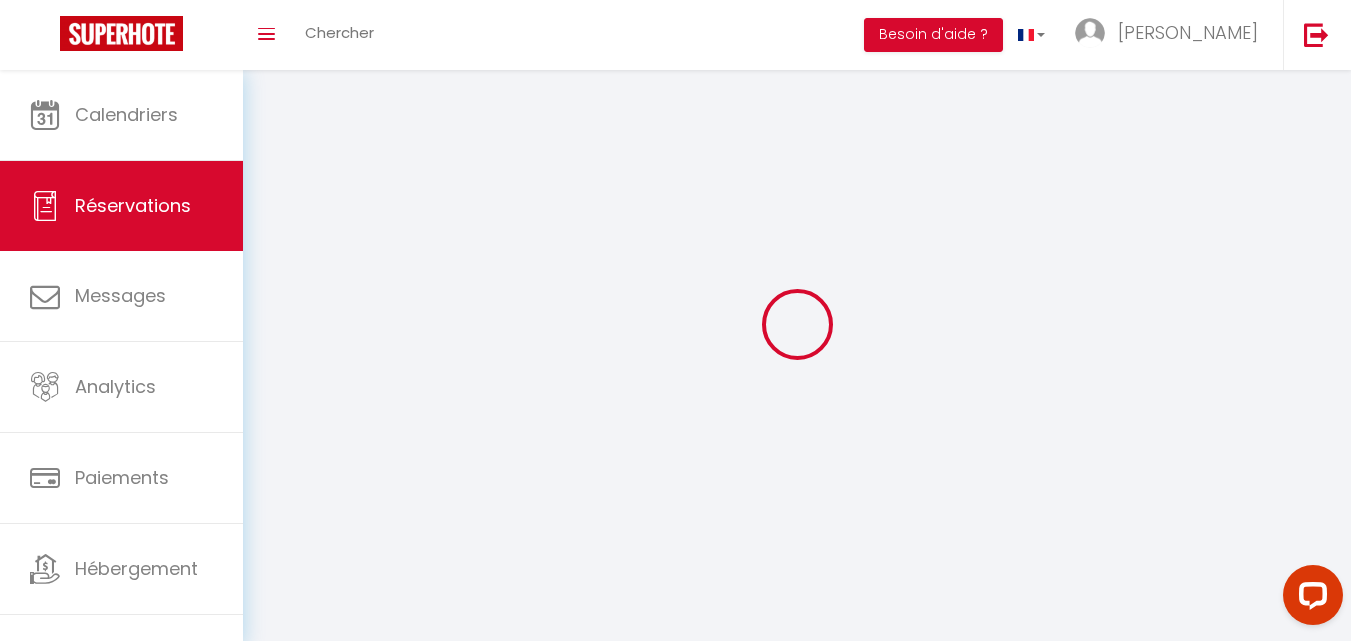 select 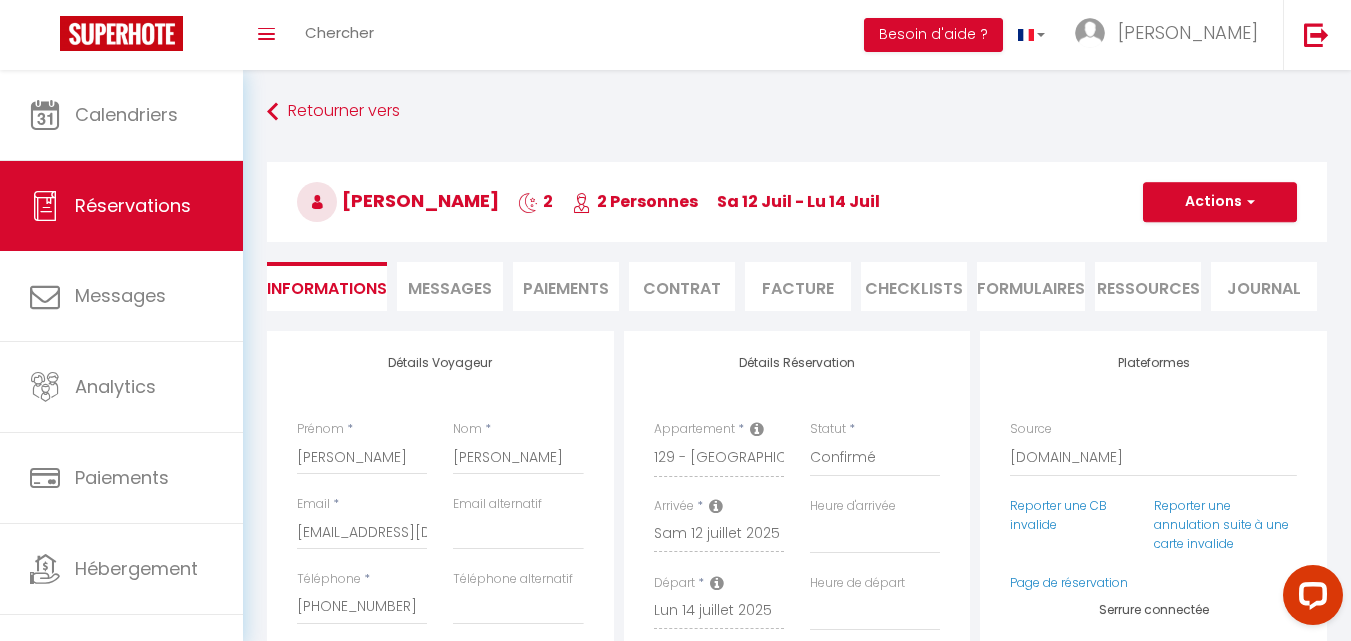 type on "63" 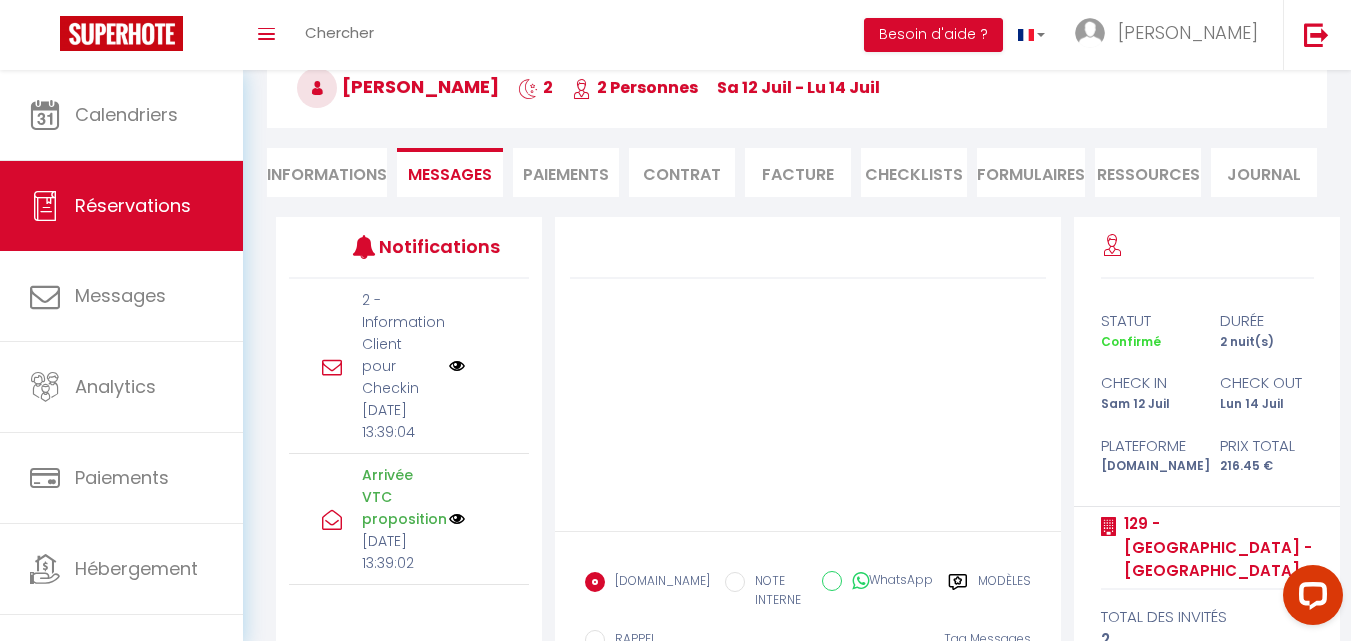 scroll, scrollTop: 0, scrollLeft: 0, axis: both 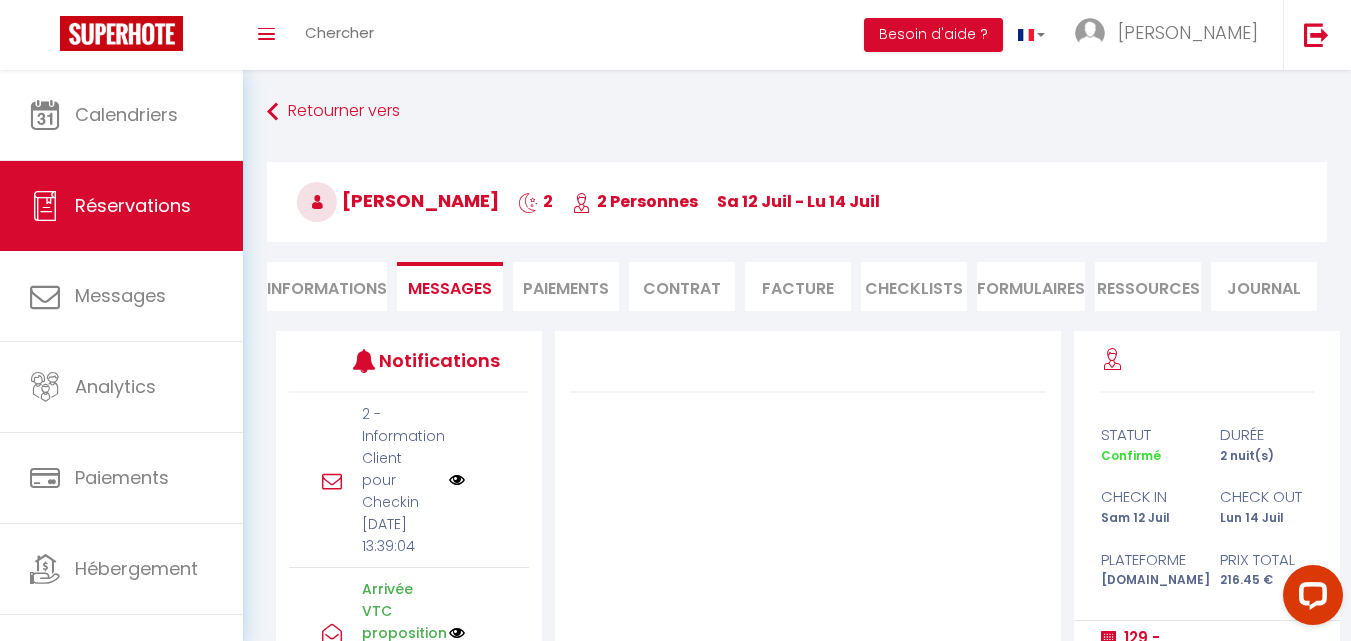 click on "Messages" at bounding box center [450, 288] 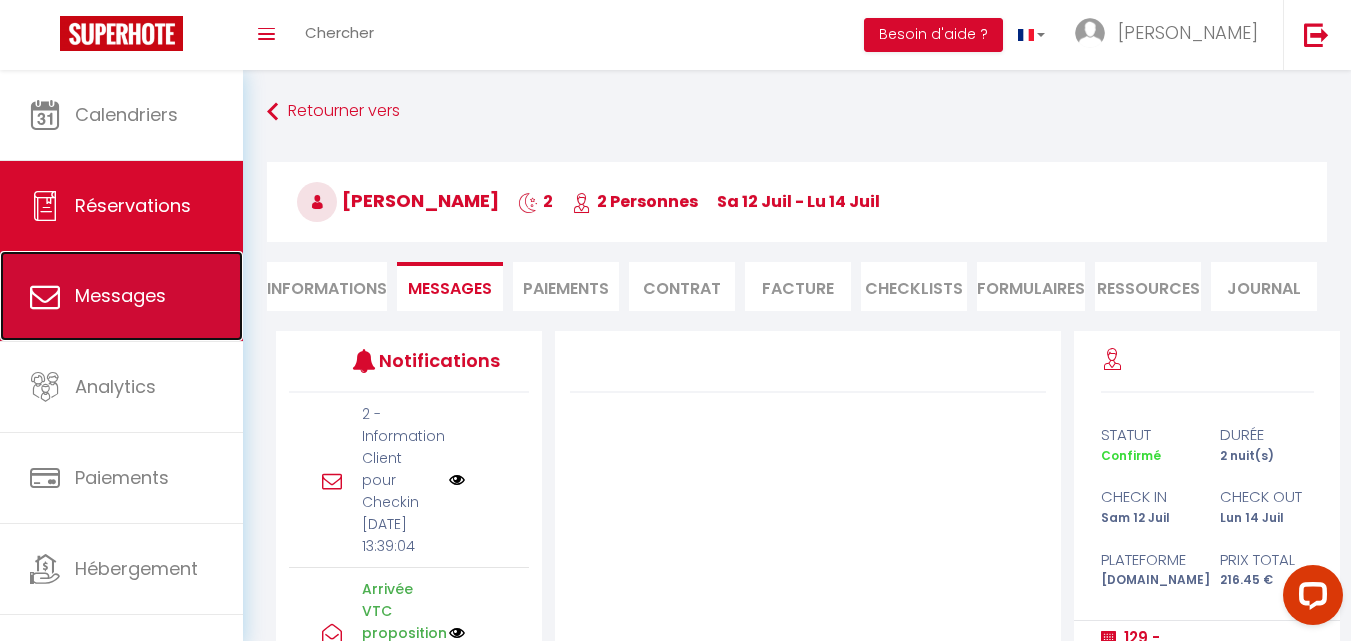 click on "Messages" at bounding box center (120, 295) 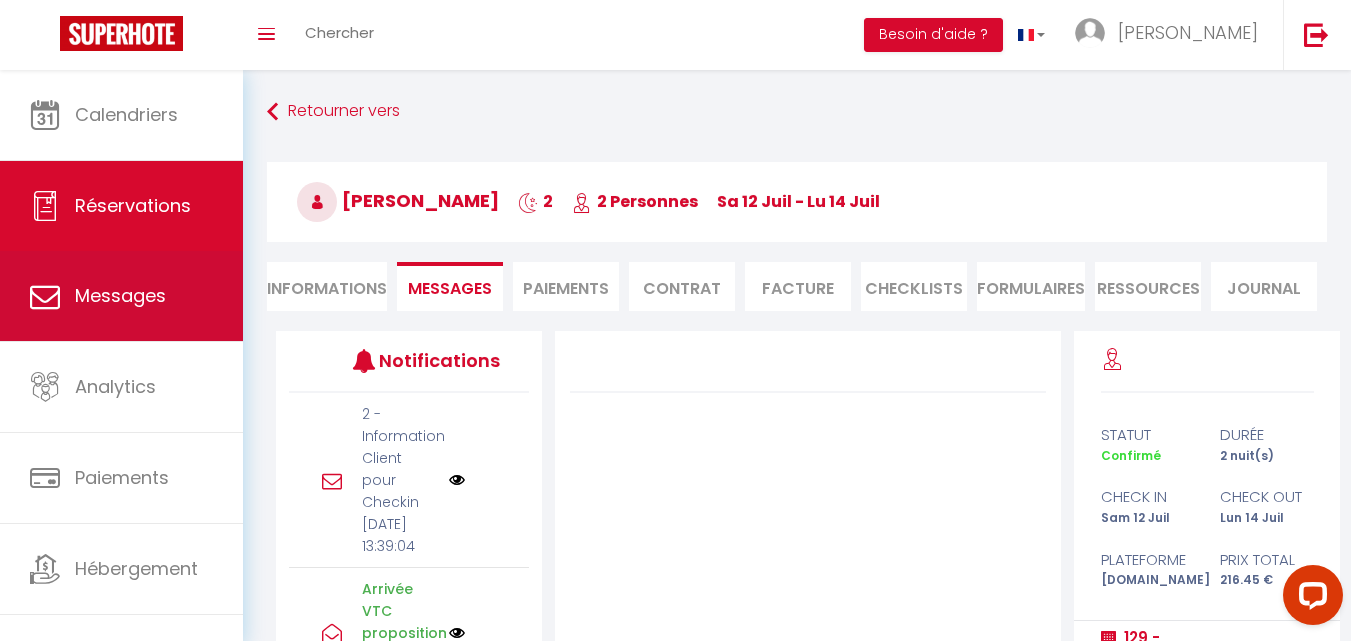 select on "message" 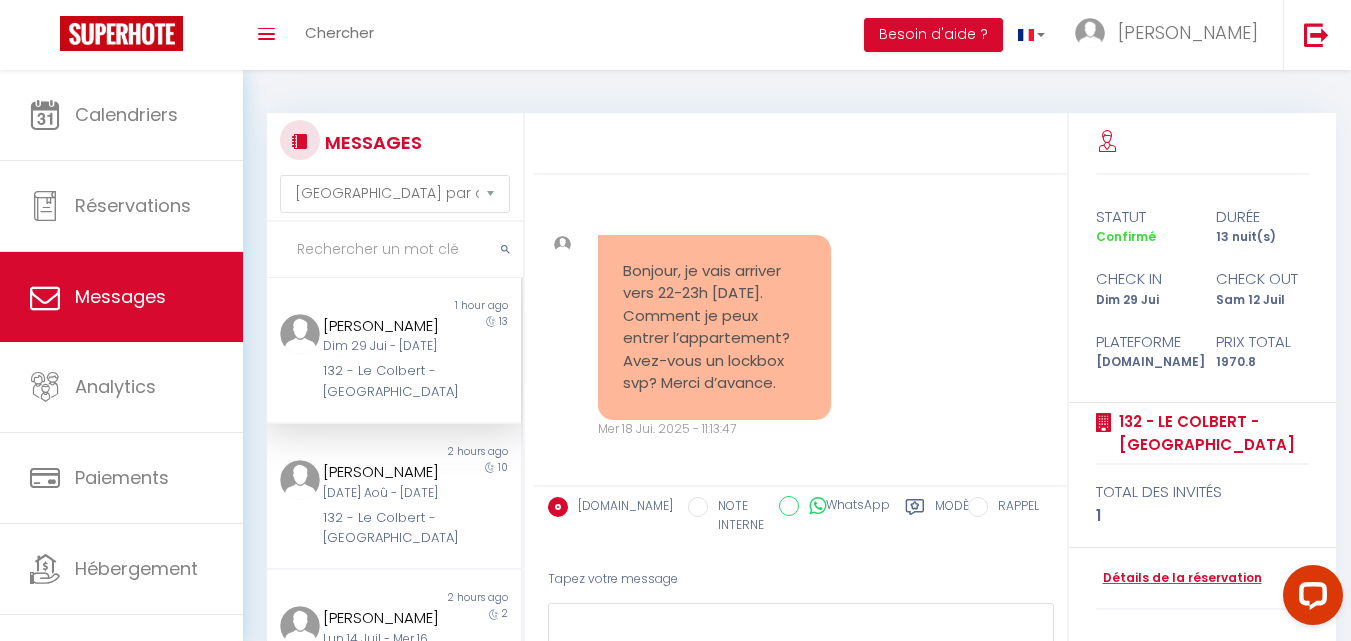 scroll, scrollTop: 28395, scrollLeft: 0, axis: vertical 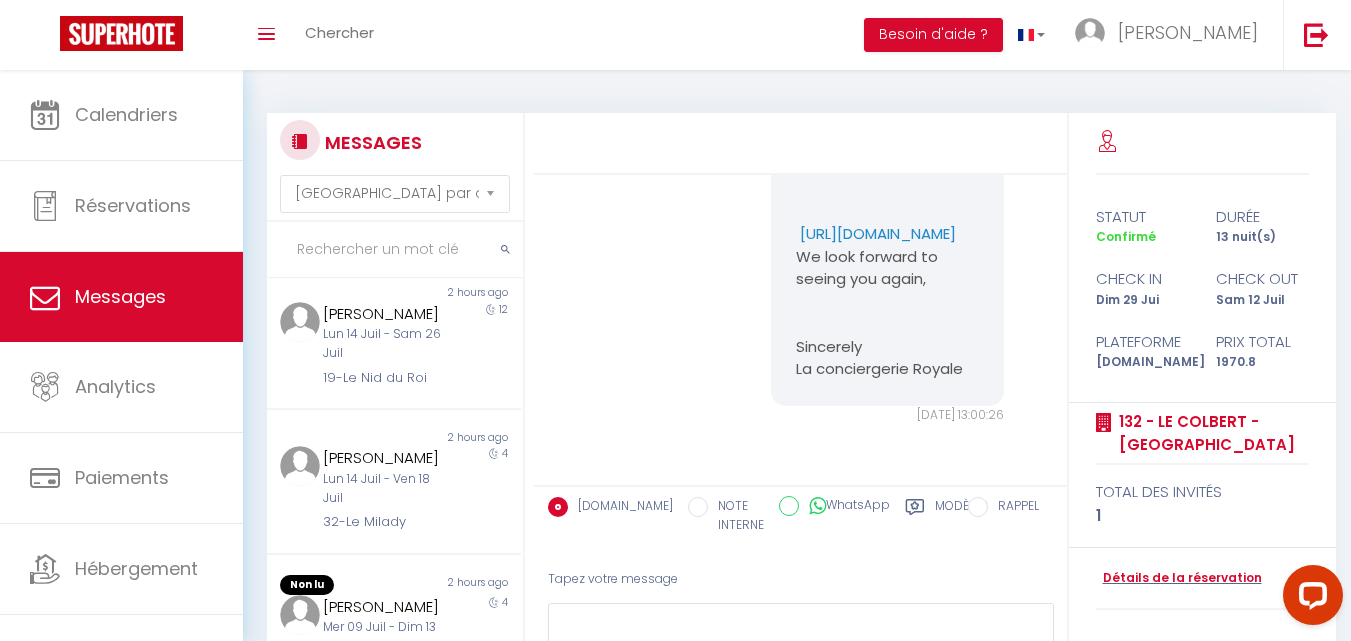 click on "Toggle menubar     Chercher   BUTTON
Besoin d'aide ?
patrick   Paramètres        Équipe" at bounding box center [740, 35] 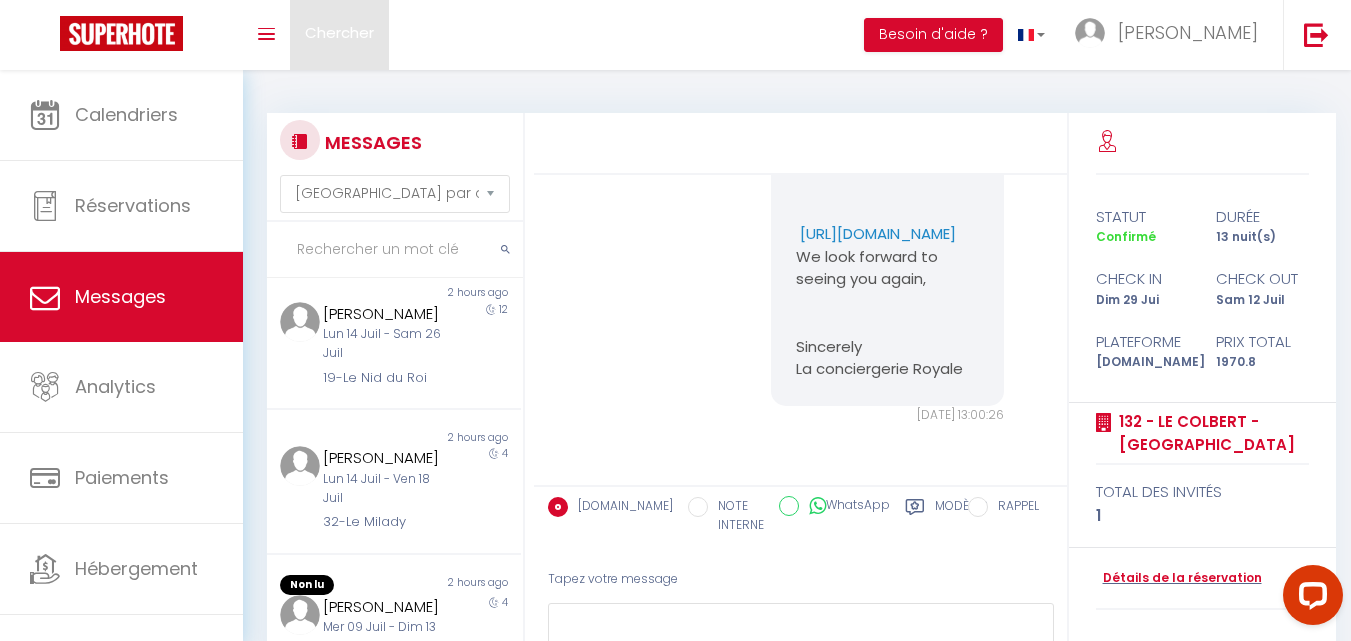 click on "Chercher" at bounding box center [339, 32] 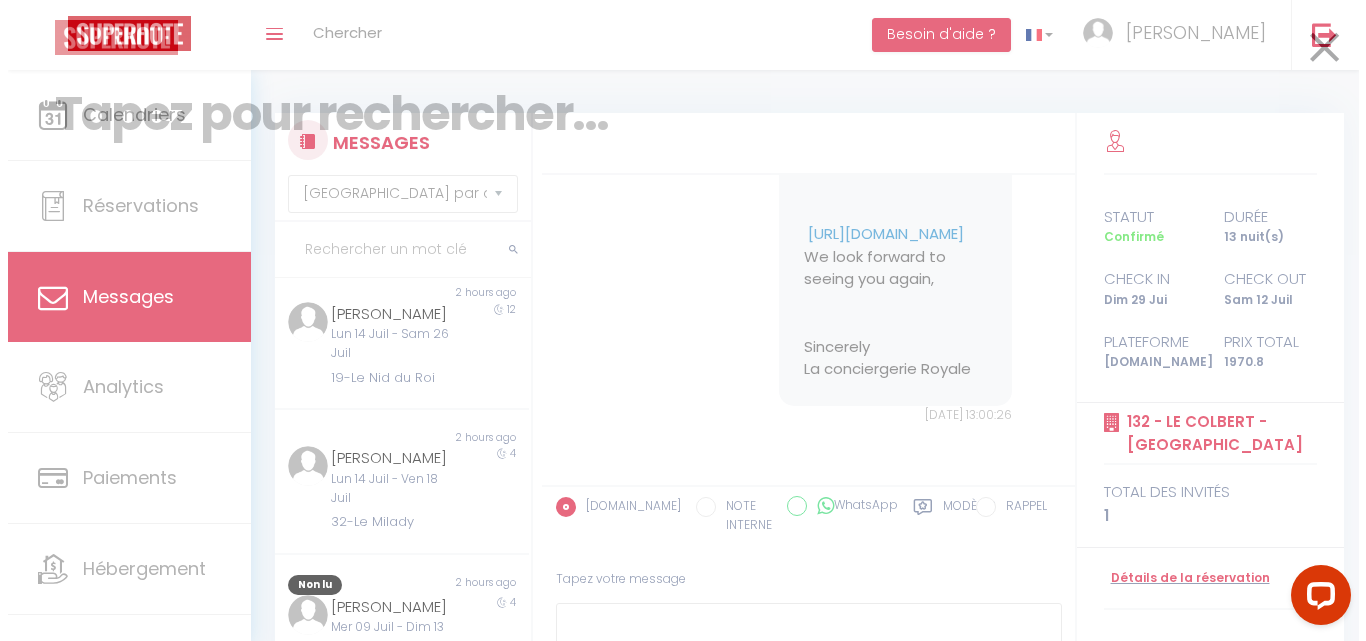 scroll, scrollTop: 1286, scrollLeft: 0, axis: vertical 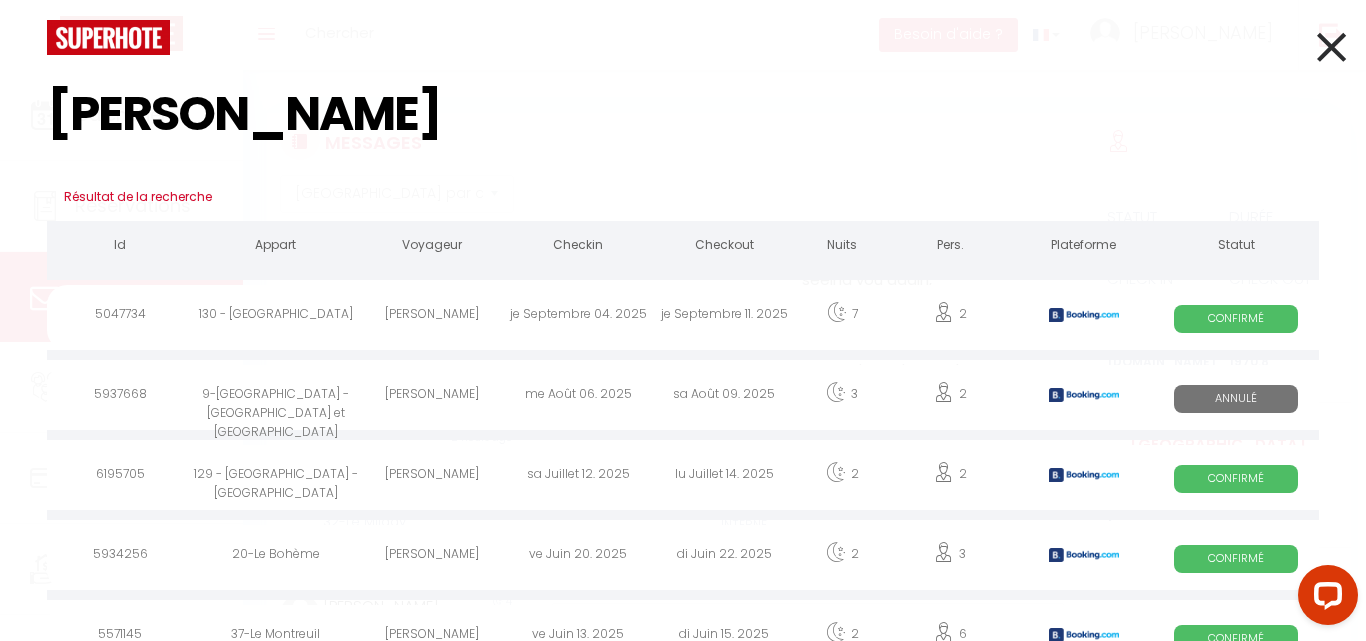 type on "Philippe" 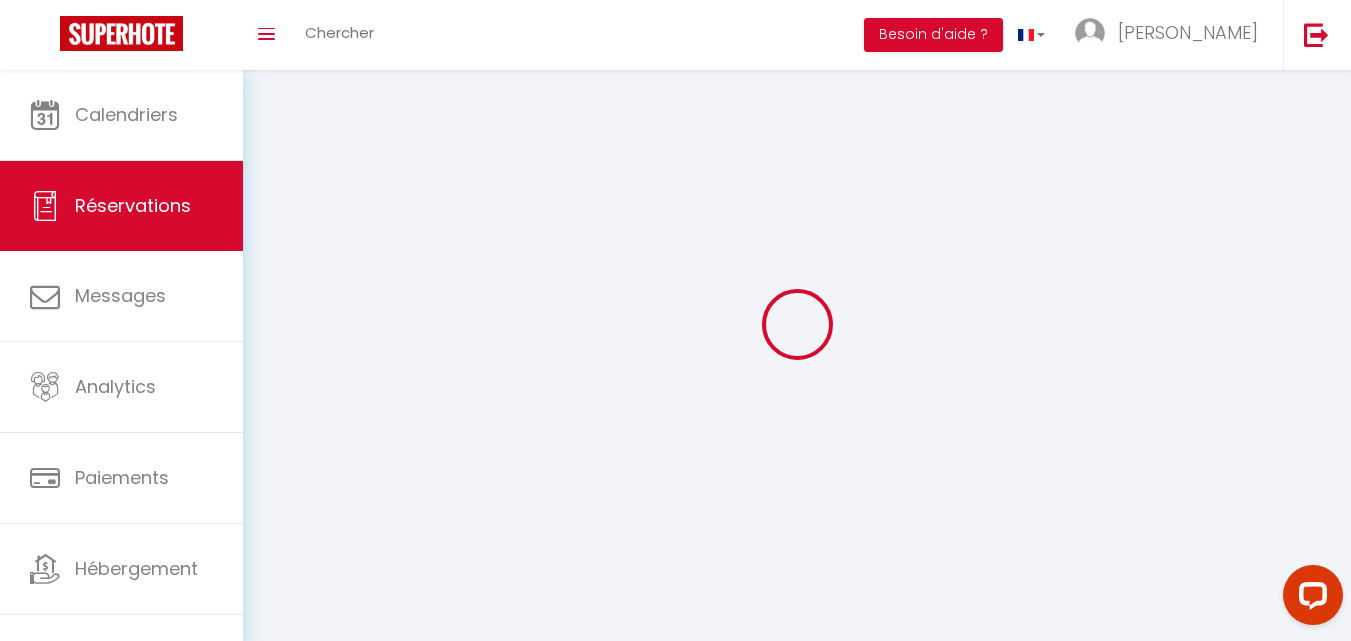 select 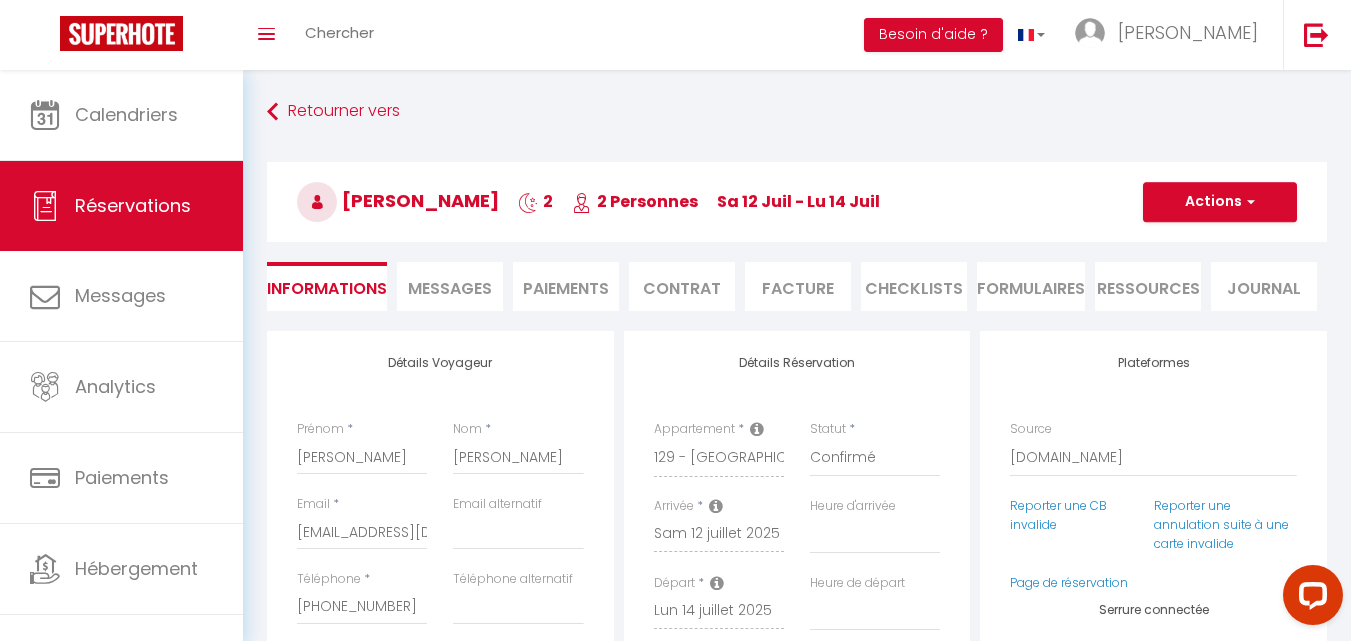 type on "63" 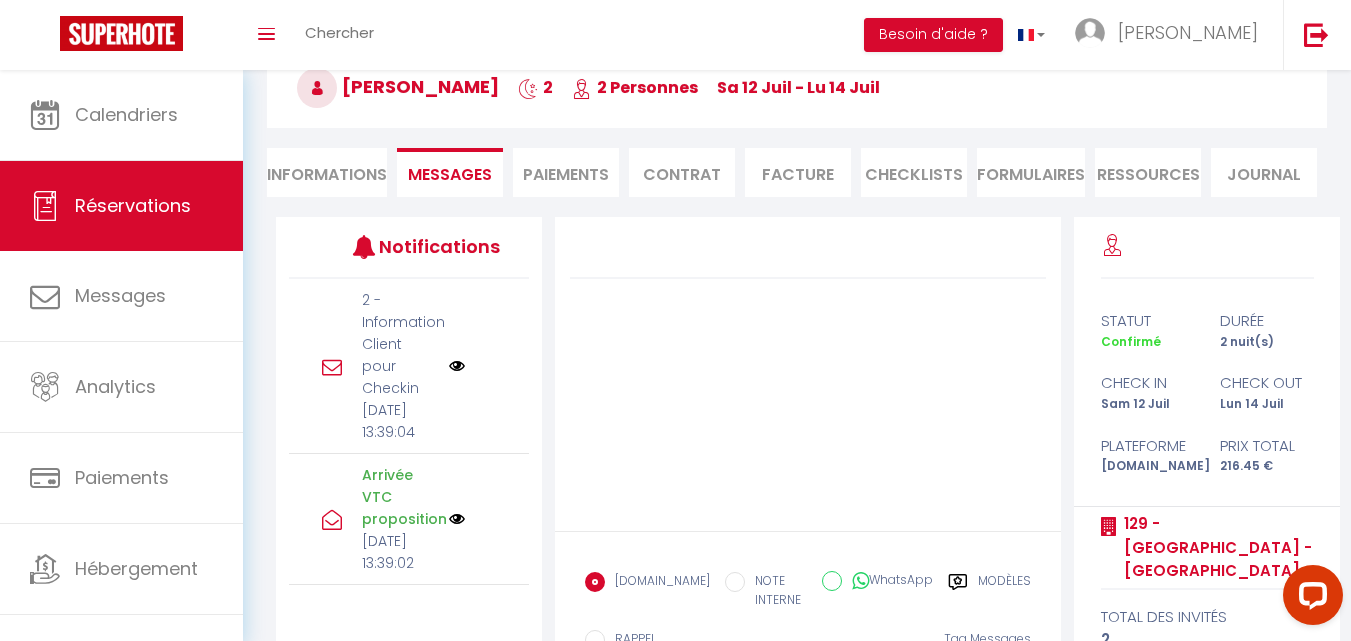 scroll, scrollTop: 264, scrollLeft: 0, axis: vertical 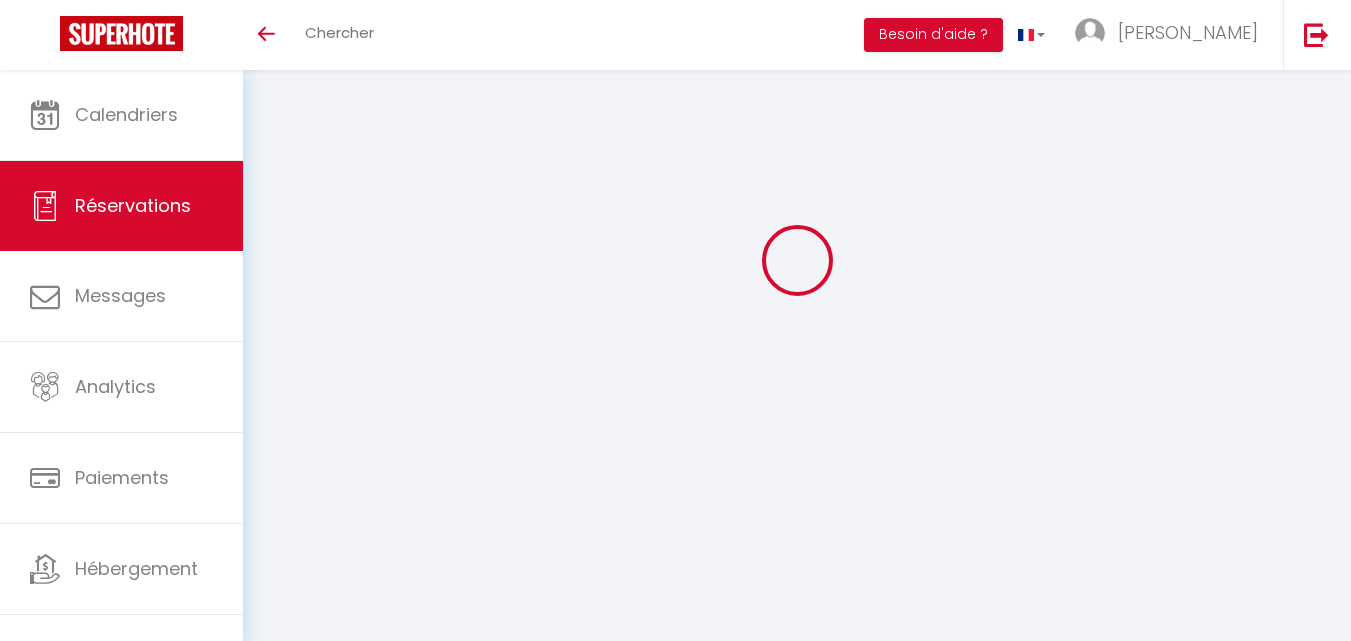 select 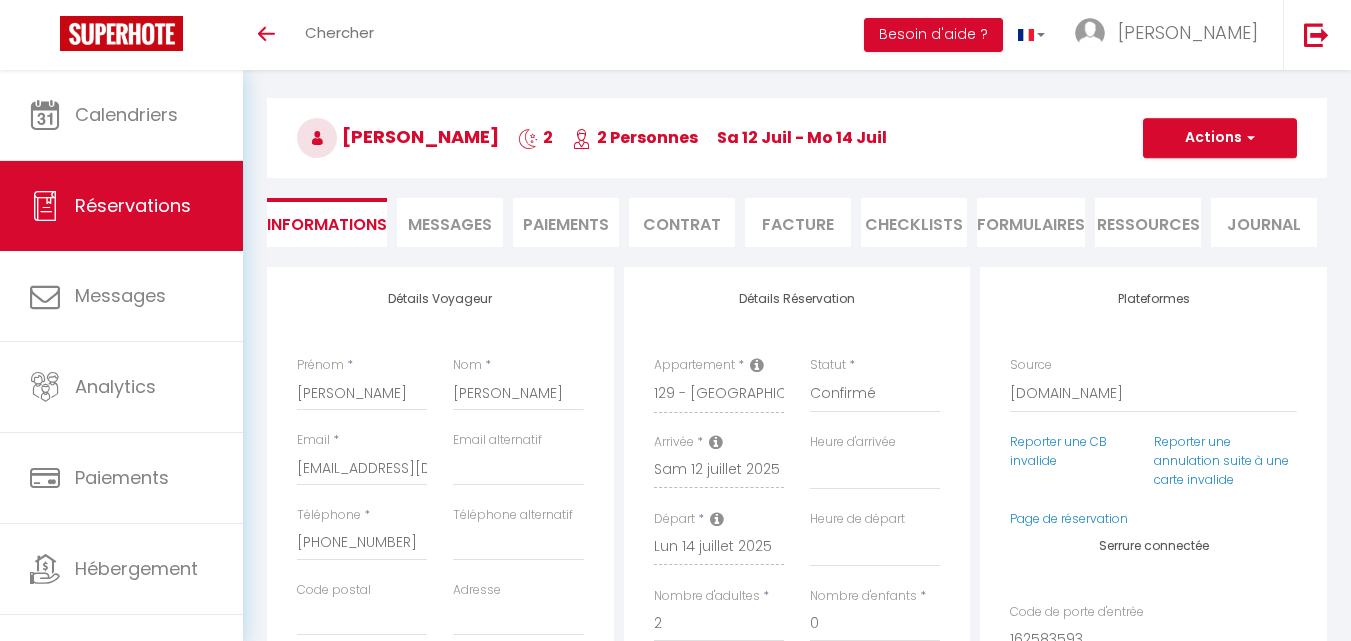 click on "Messages" at bounding box center [450, 224] 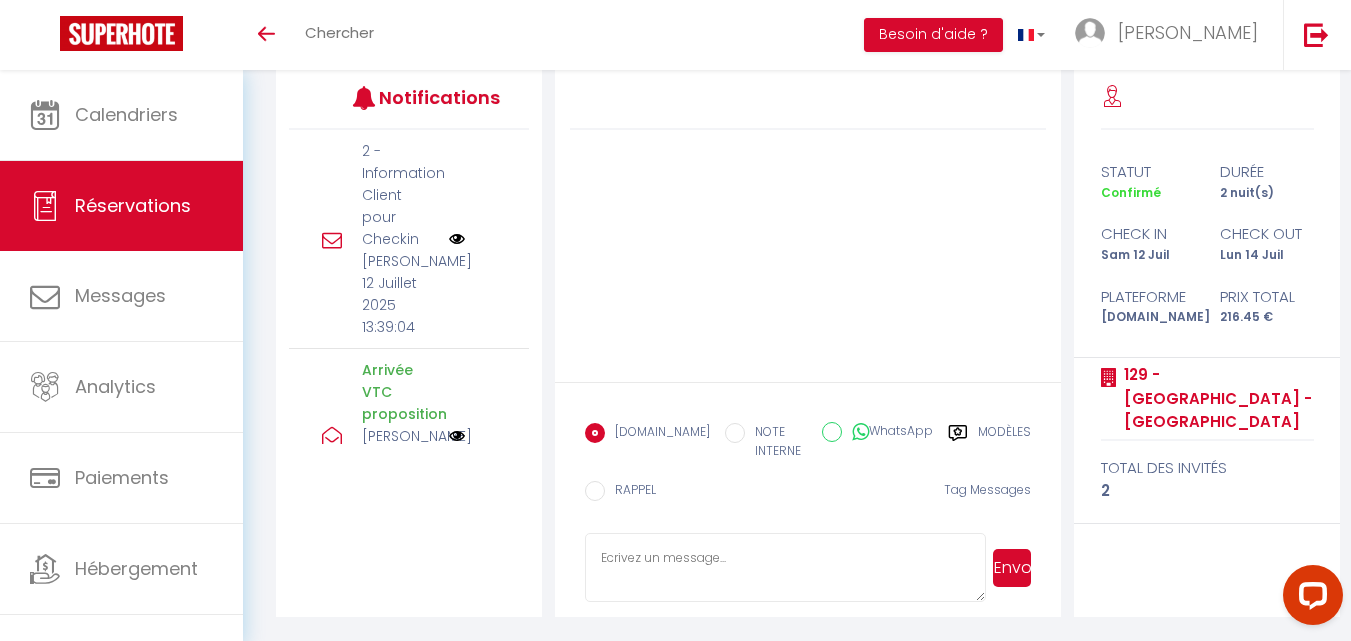 scroll, scrollTop: 264, scrollLeft: 0, axis: vertical 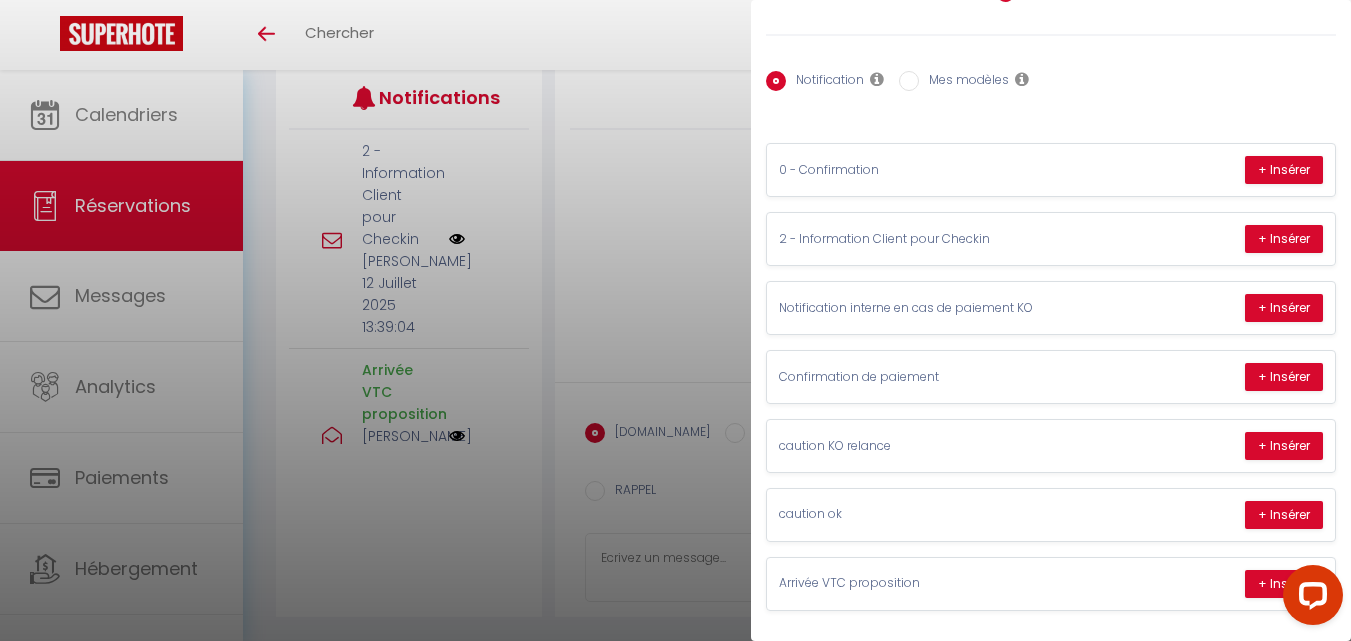 drag, startPoint x: 1328, startPoint y: 421, endPoint x: 1334, endPoint y: 457, distance: 36.496574 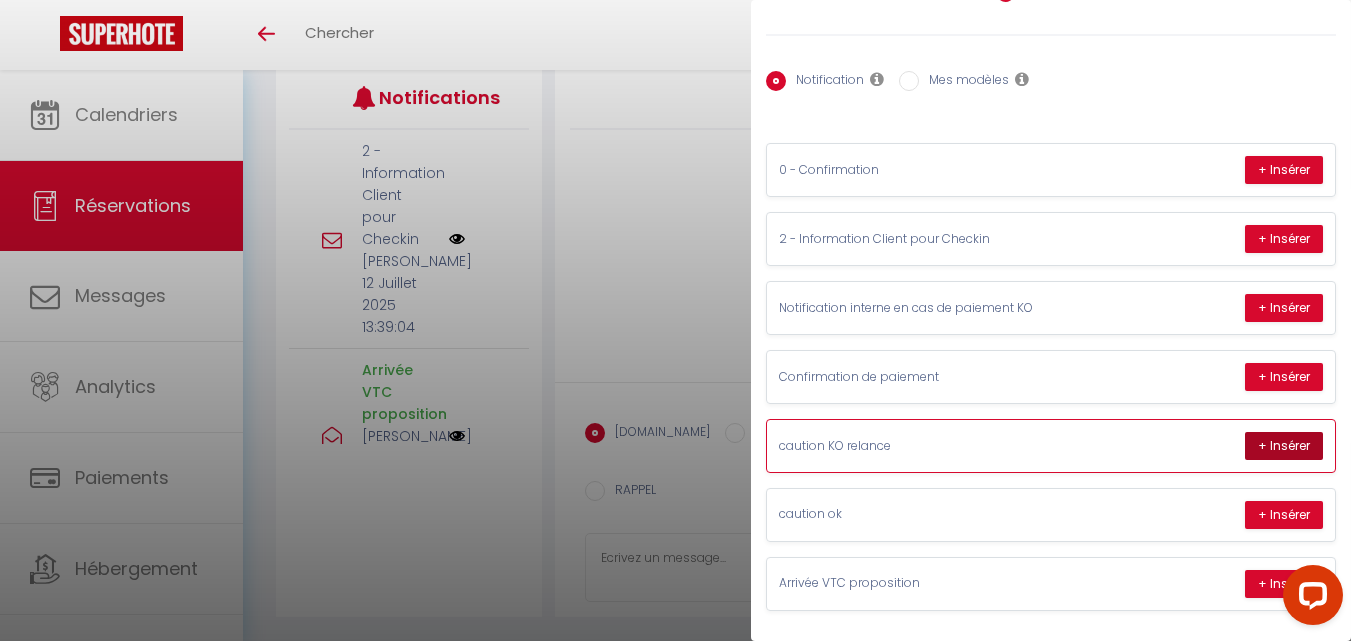 click on "+ Insérer" at bounding box center [1284, 446] 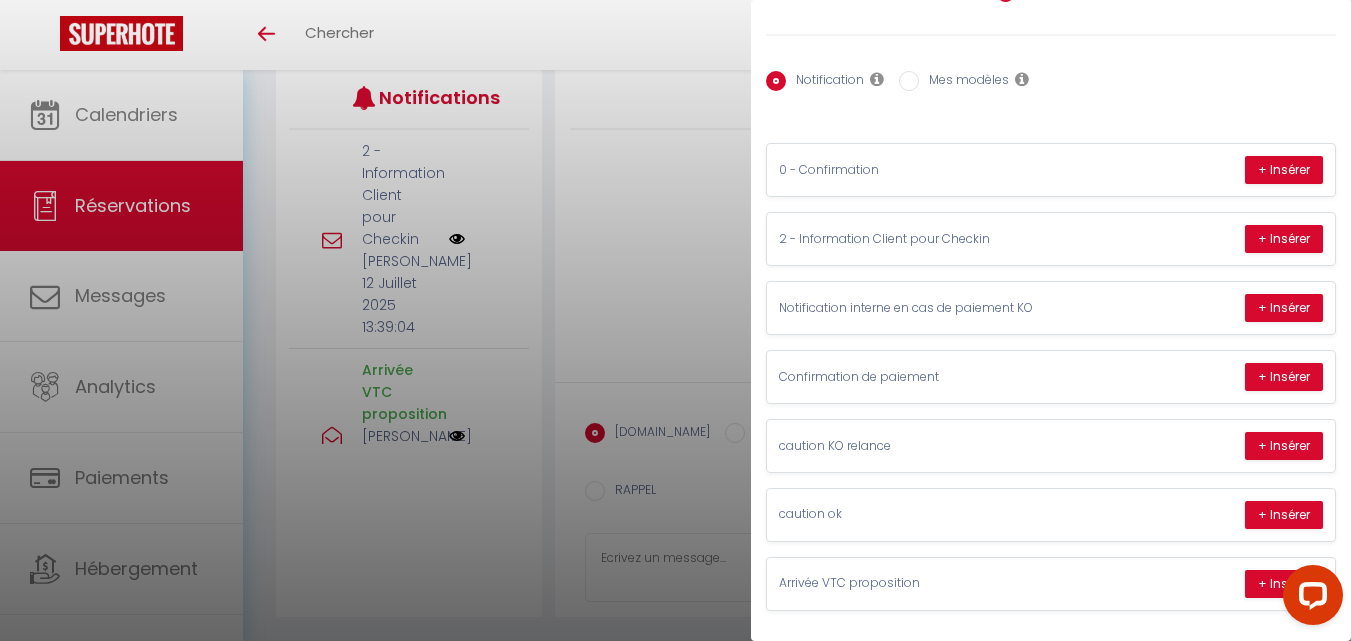click at bounding box center (675, 320) 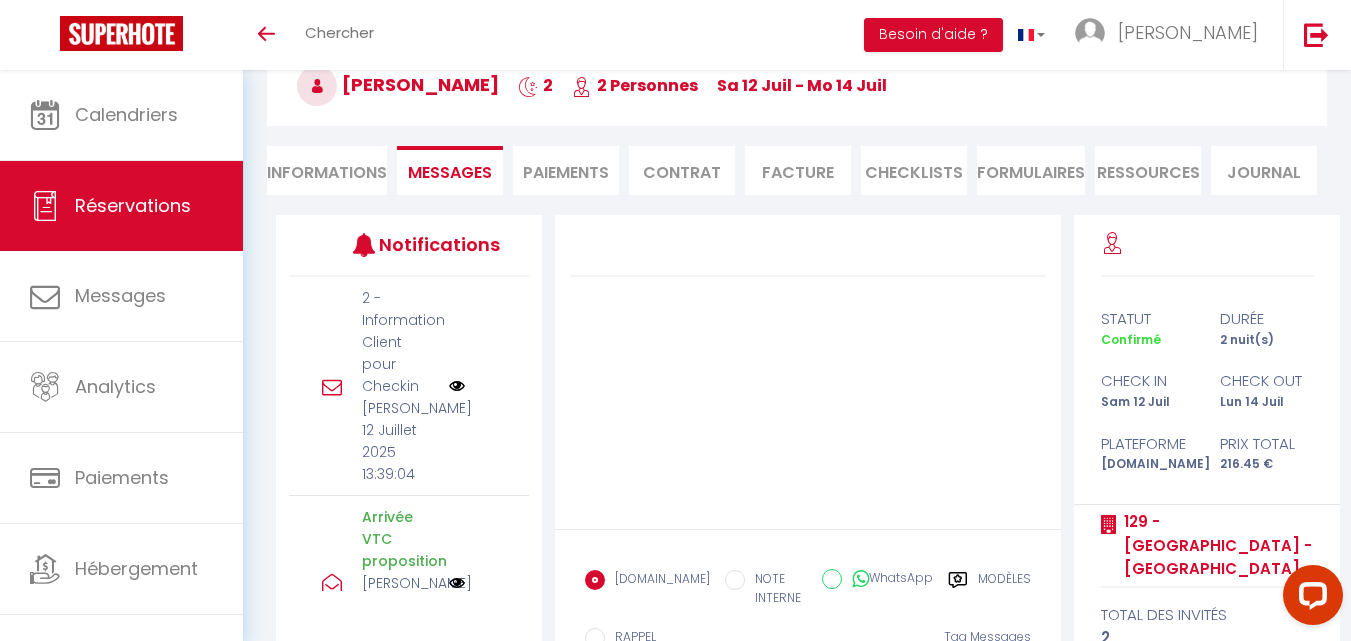 scroll, scrollTop: 264, scrollLeft: 0, axis: vertical 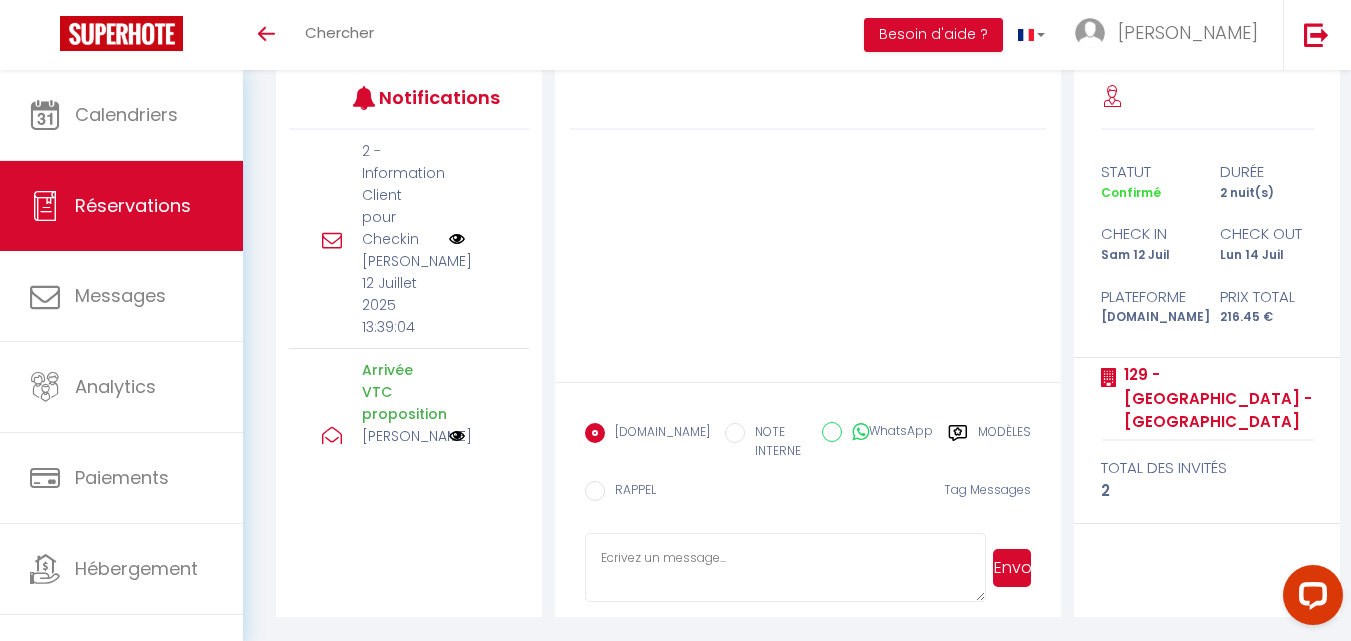 click on "Modèles" at bounding box center (1004, 443) 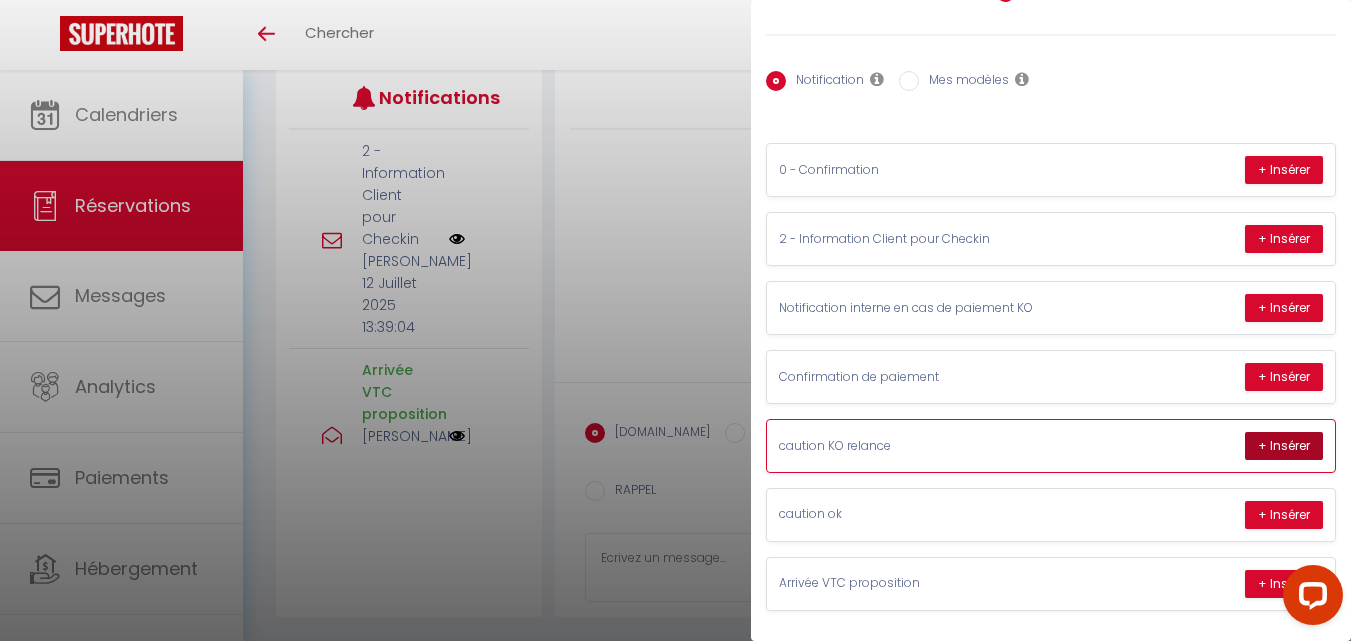 click on "+ Insérer" at bounding box center (1284, 446) 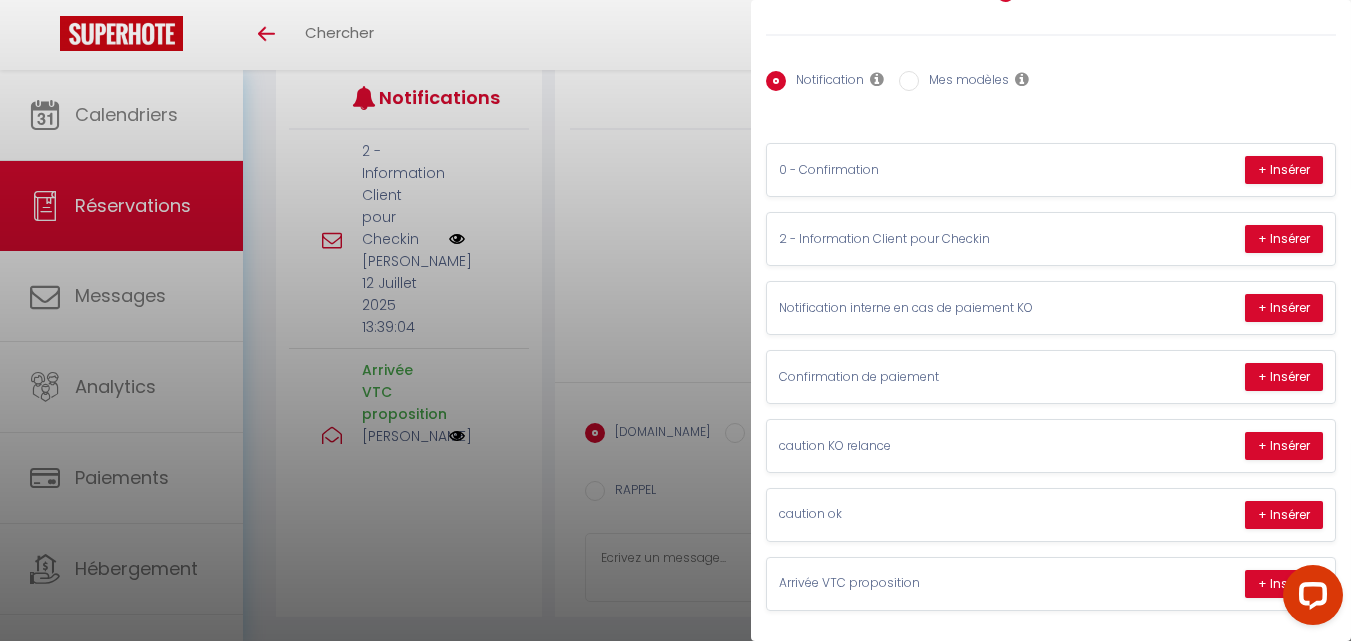 click at bounding box center [675, 320] 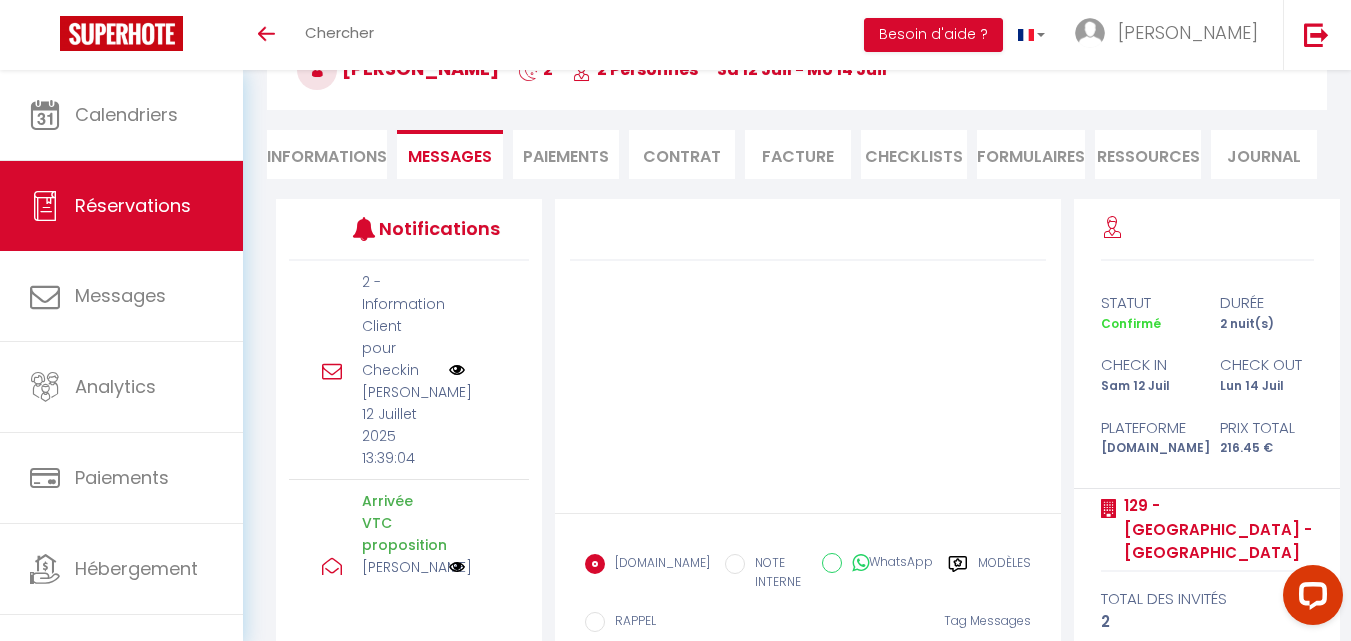 scroll, scrollTop: 0, scrollLeft: 0, axis: both 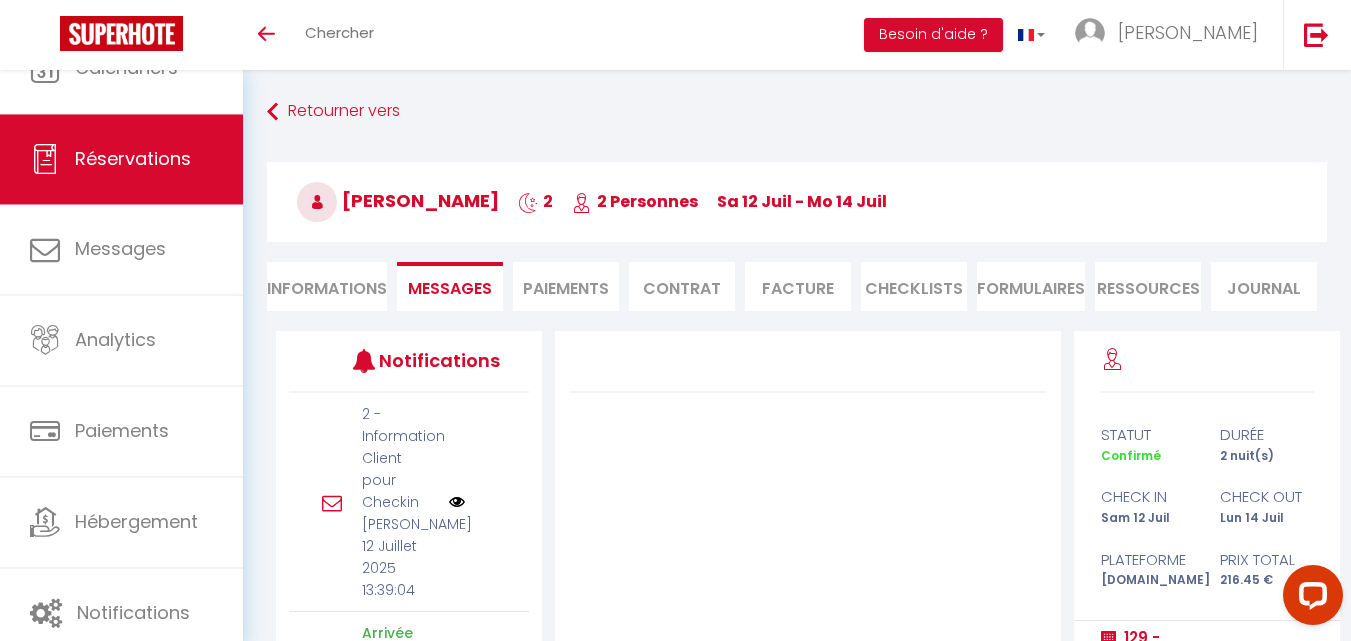 click on "Informations" at bounding box center (327, 286) 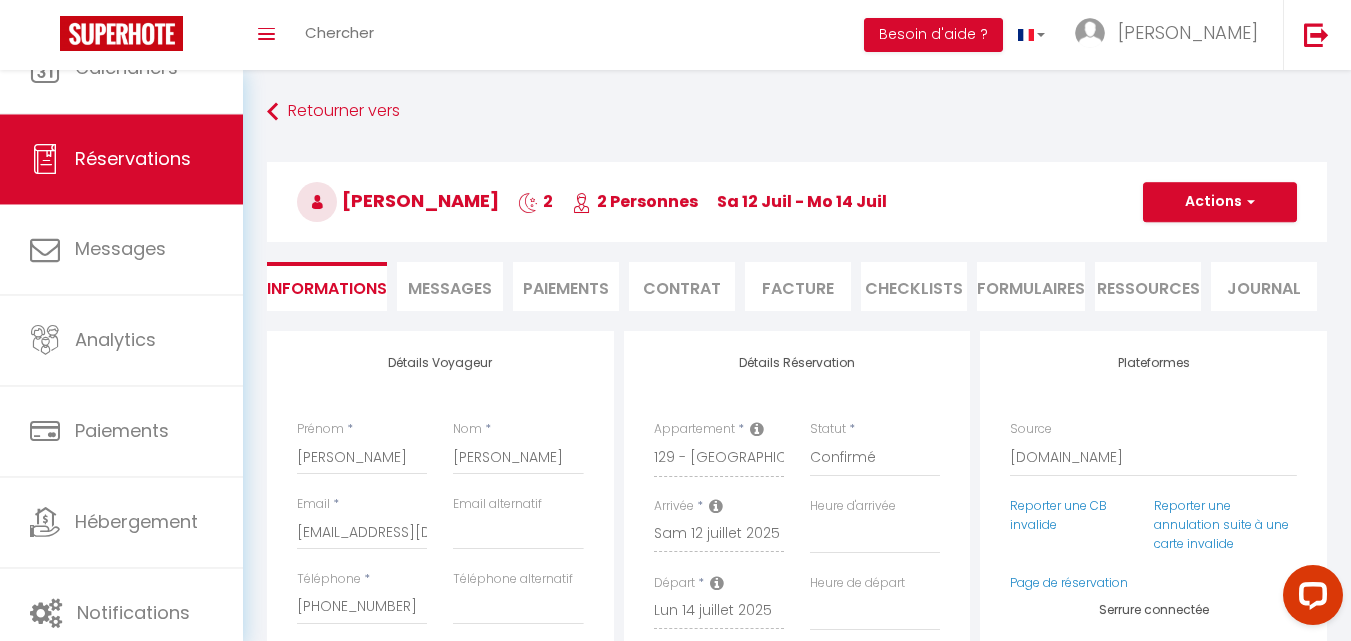 select 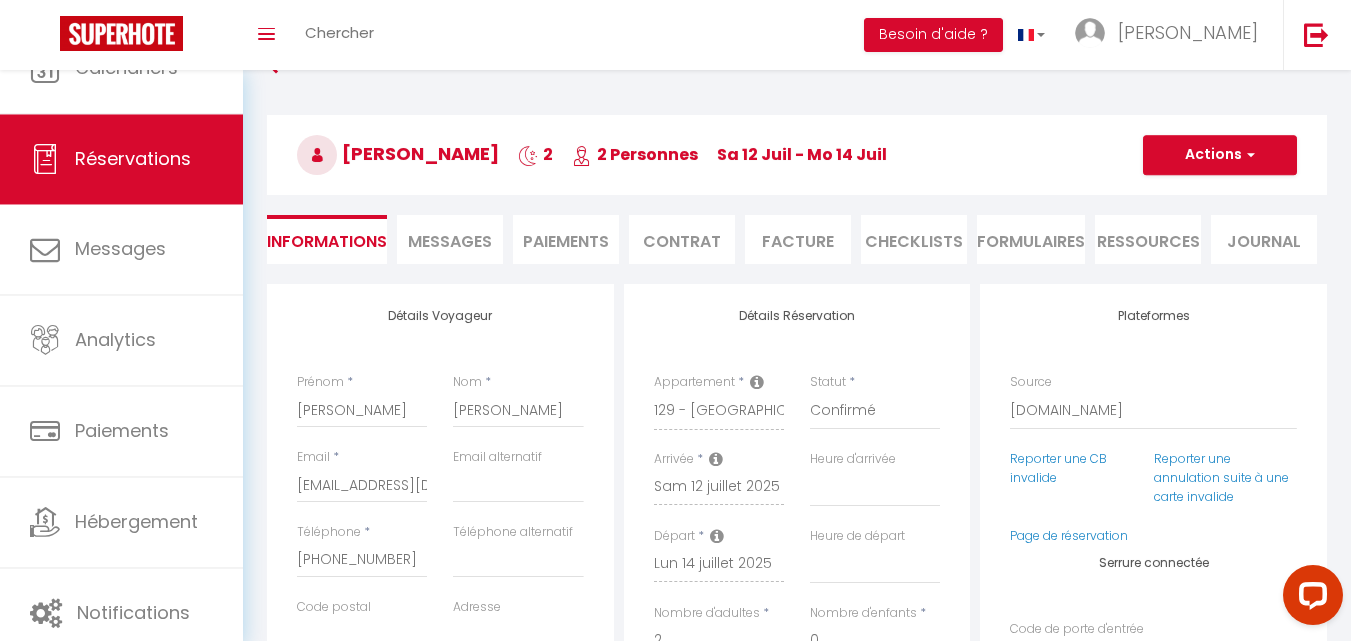 scroll, scrollTop: 0, scrollLeft: 0, axis: both 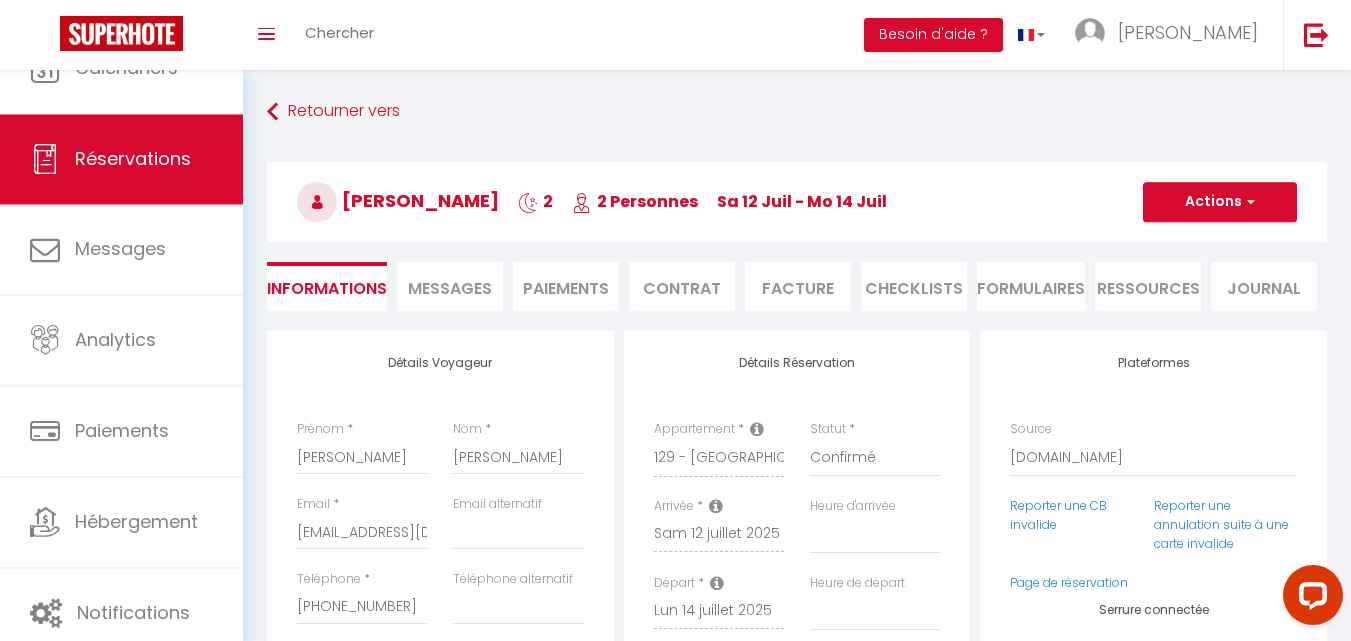 click on "Messages" at bounding box center [450, 288] 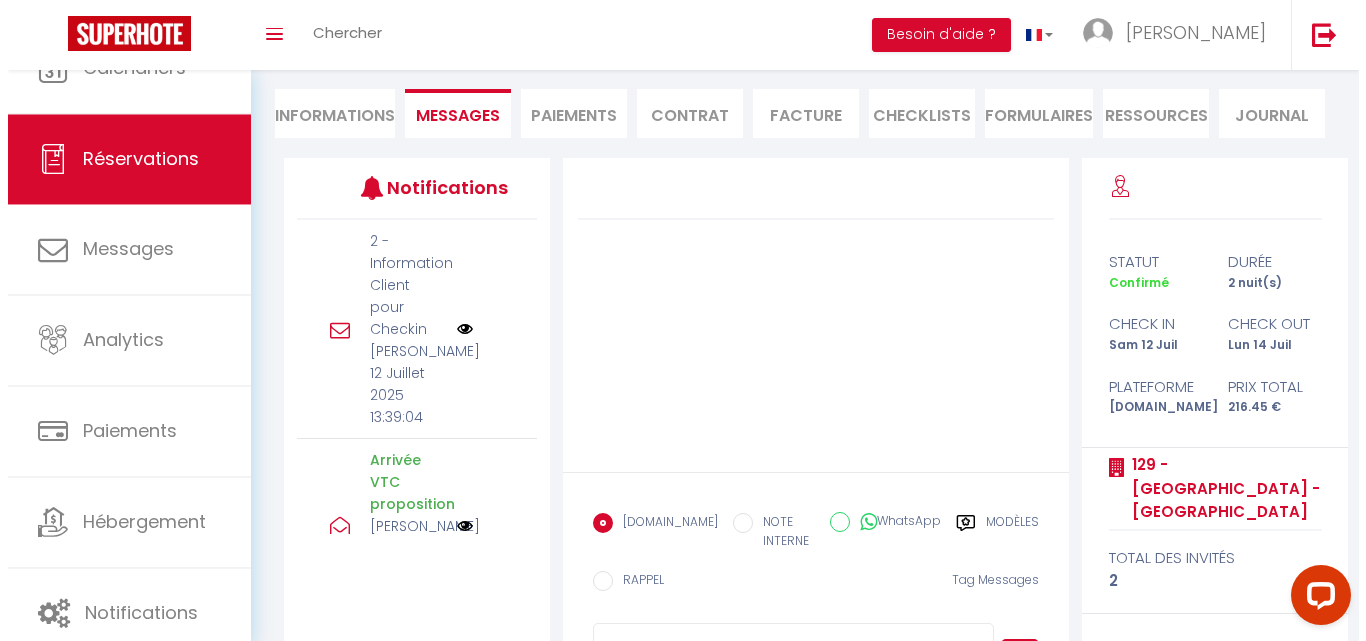 scroll, scrollTop: 264, scrollLeft: 0, axis: vertical 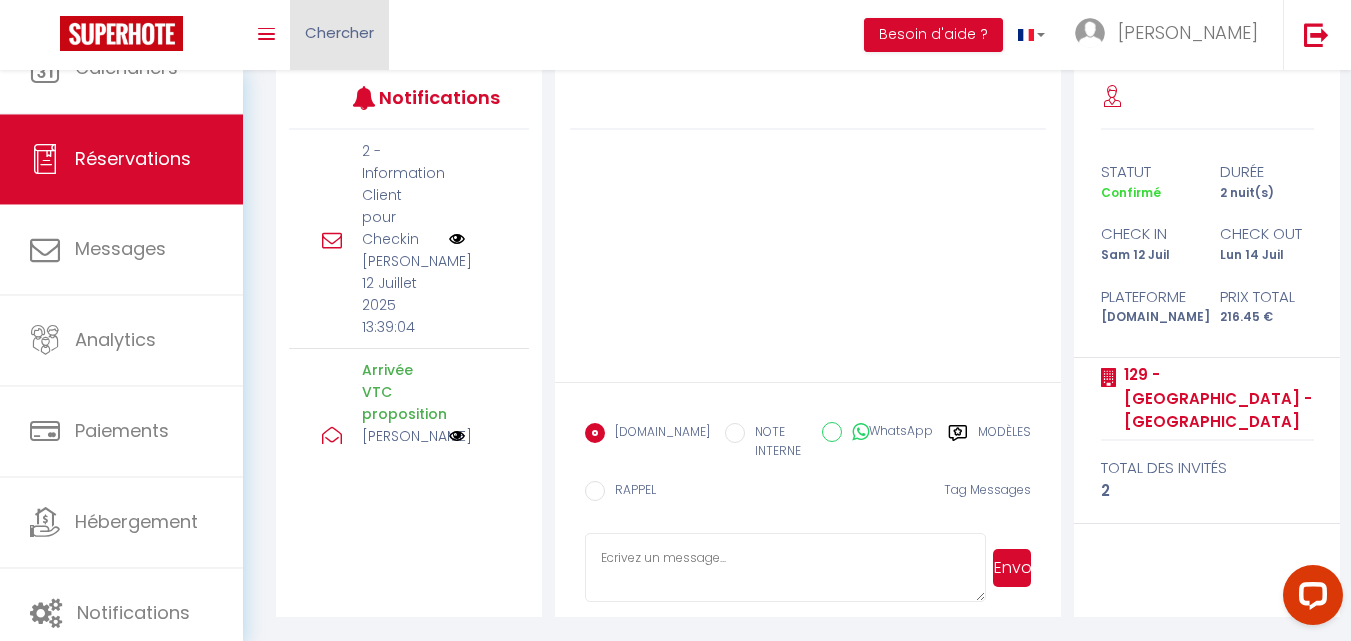 click on "Chercher" at bounding box center (339, 32) 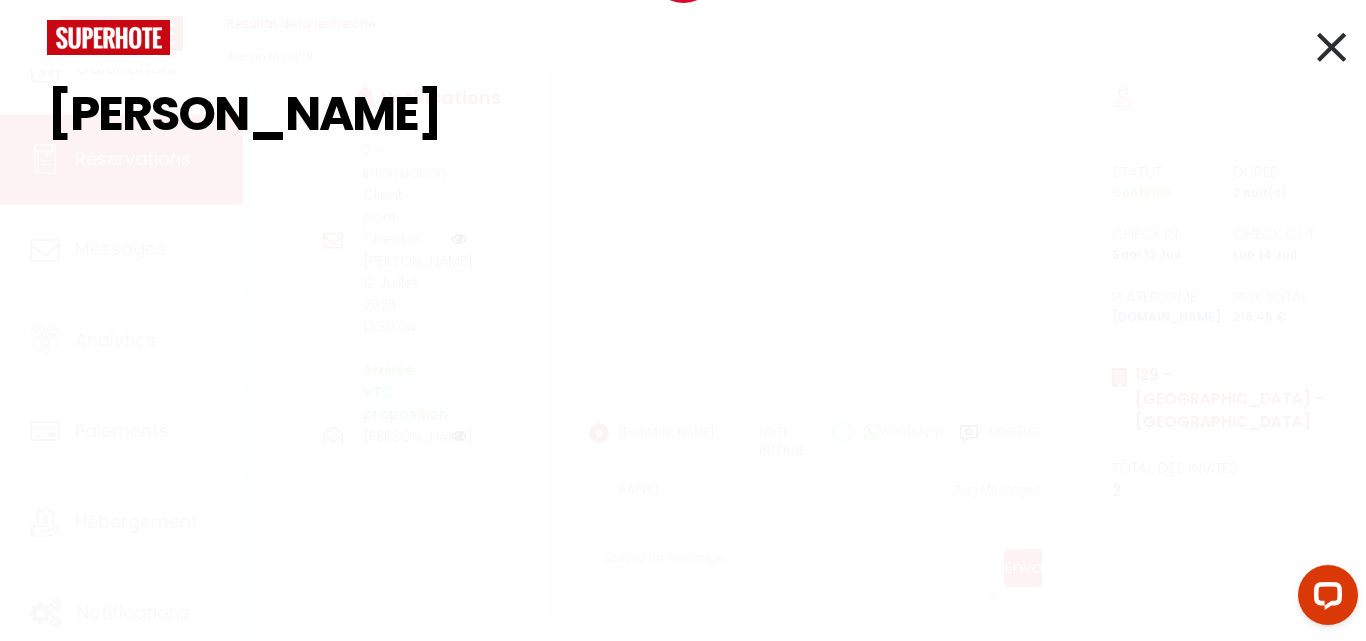 type on "[PERSON_NAME]" 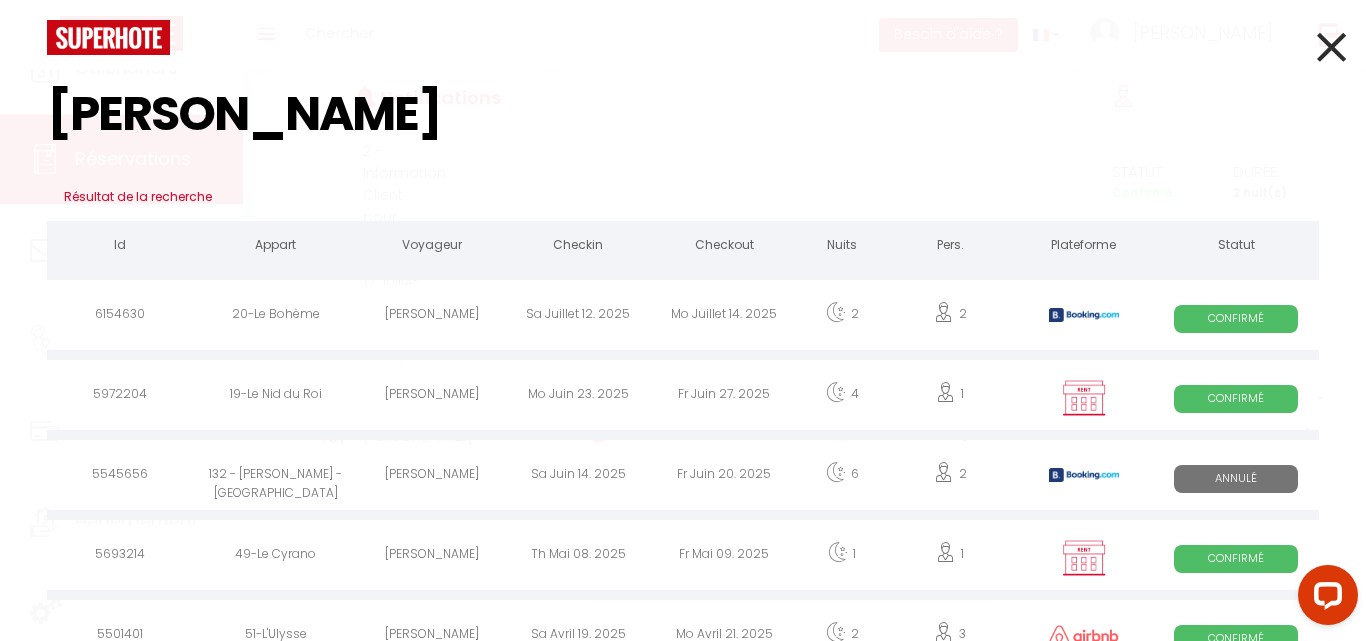 click on "[PERSON_NAME]" at bounding box center [432, 317] 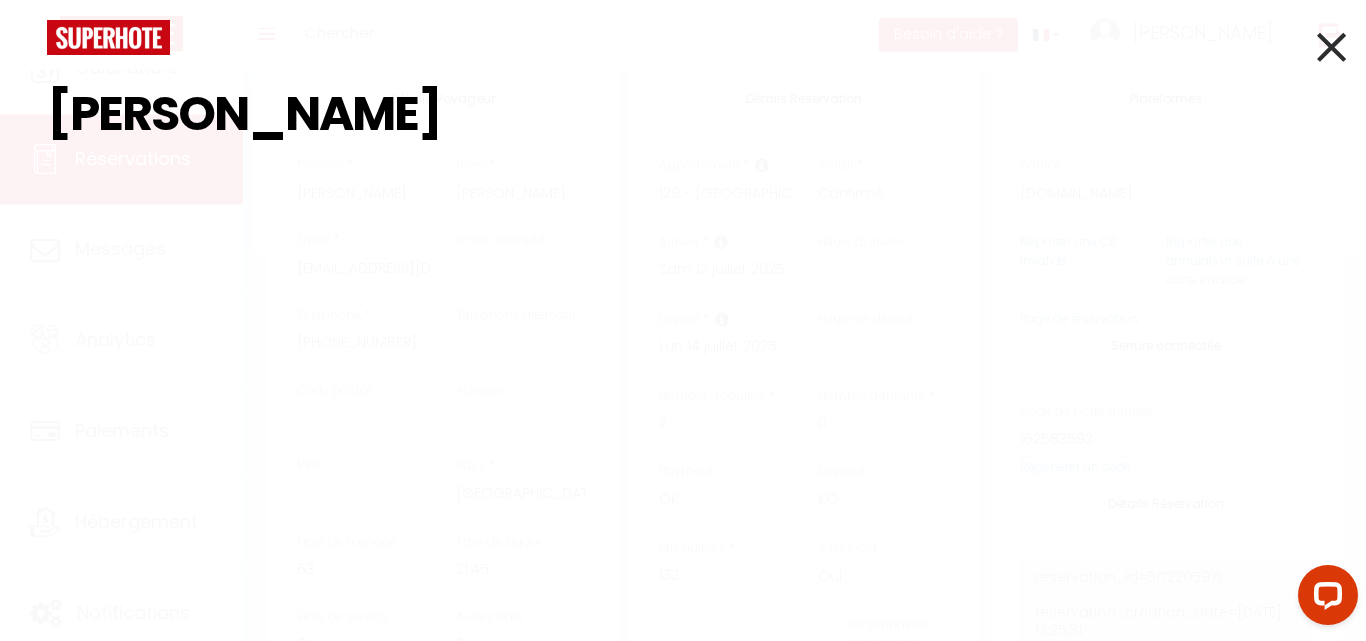 select 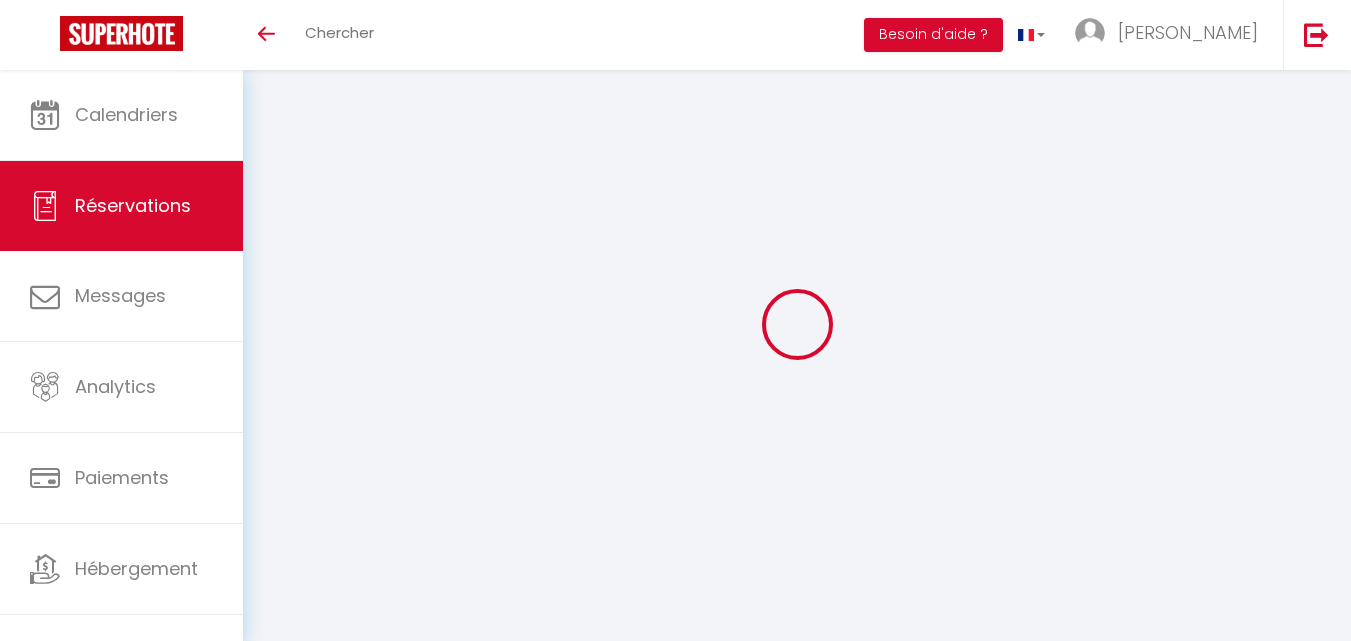 scroll, scrollTop: 70, scrollLeft: 0, axis: vertical 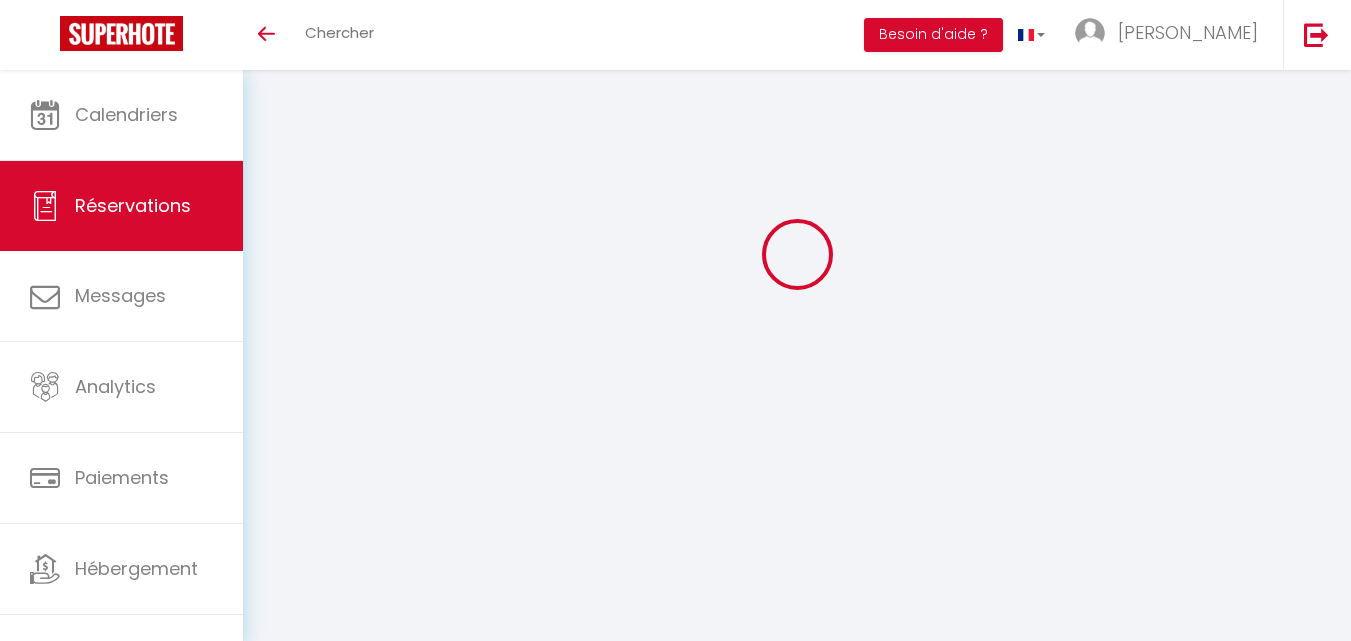 select 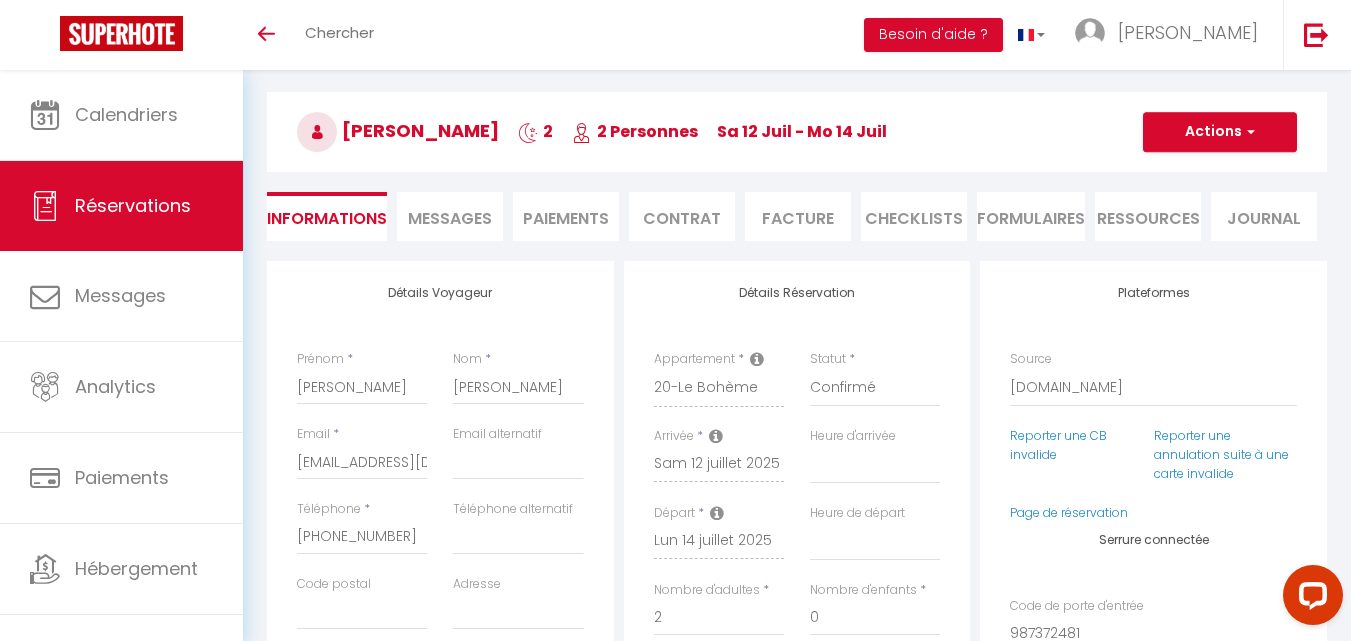 select 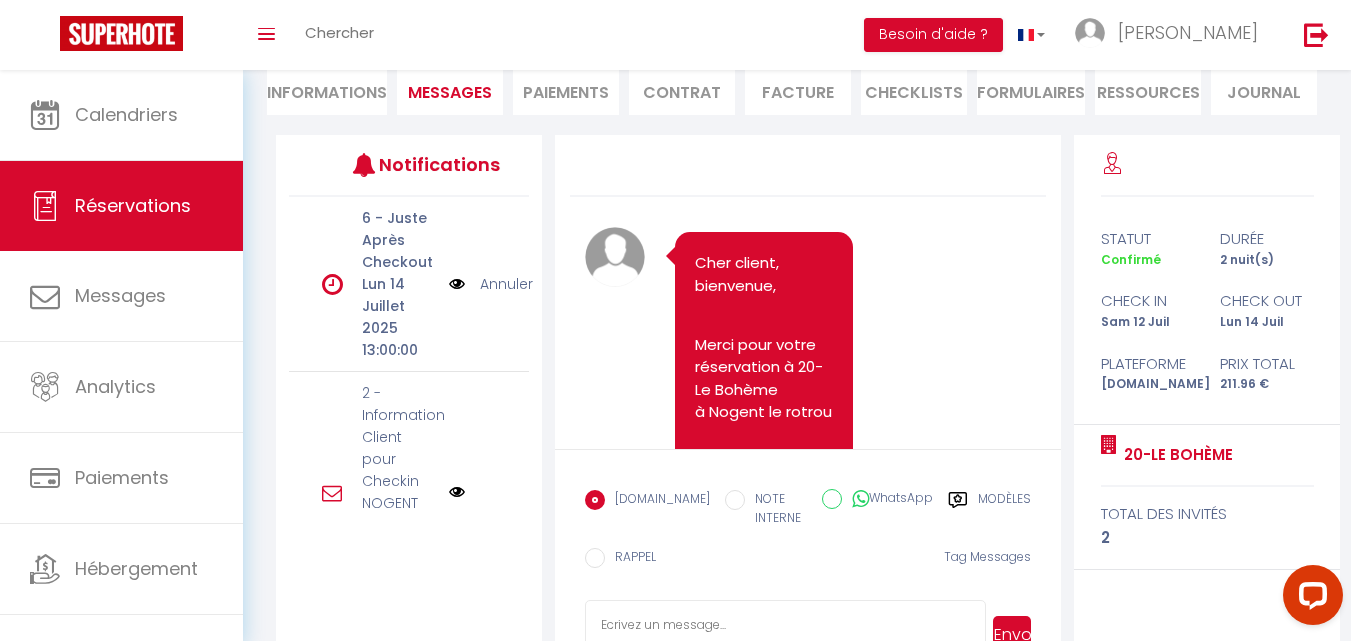 scroll, scrollTop: 264, scrollLeft: 0, axis: vertical 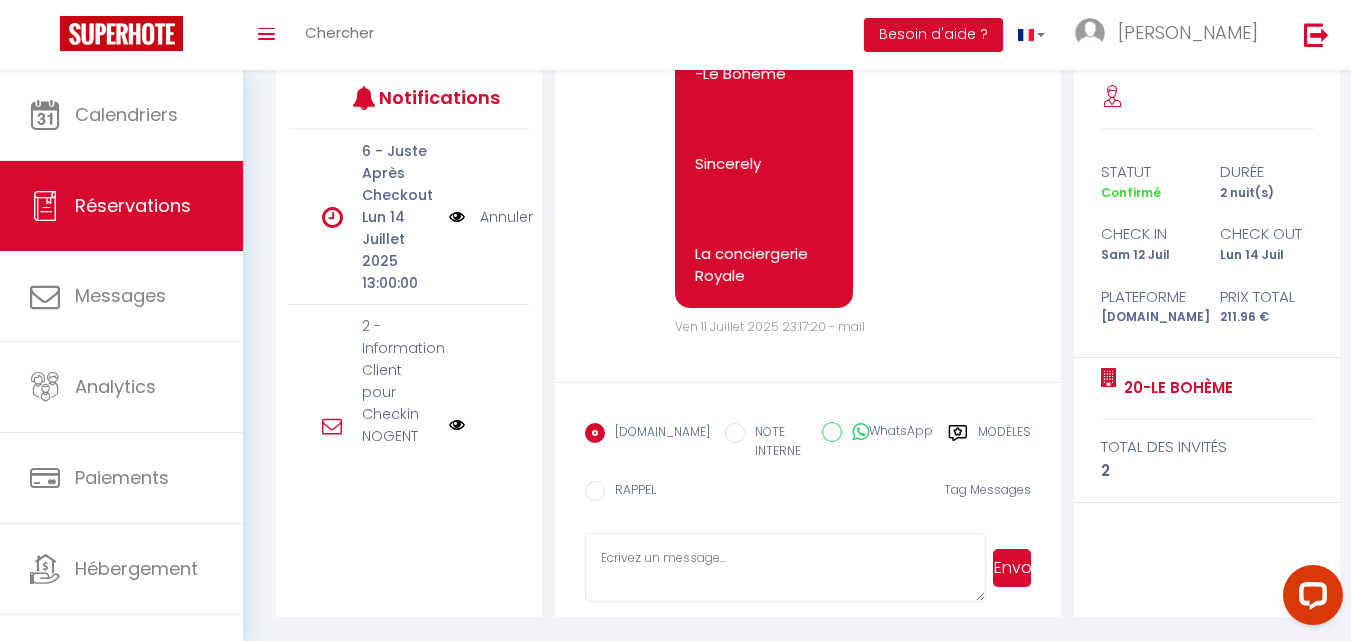 drag, startPoint x: 1349, startPoint y: 324, endPoint x: 1337, endPoint y: 395, distance: 72.00694 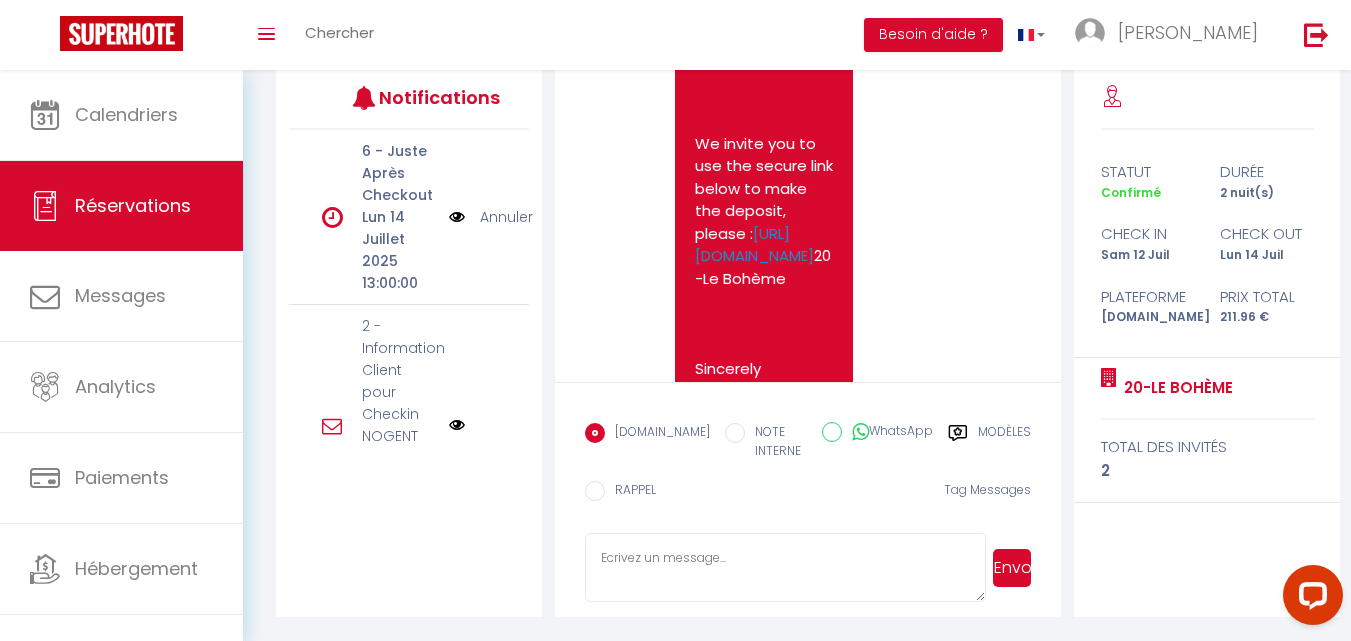 scroll, scrollTop: 8764, scrollLeft: 0, axis: vertical 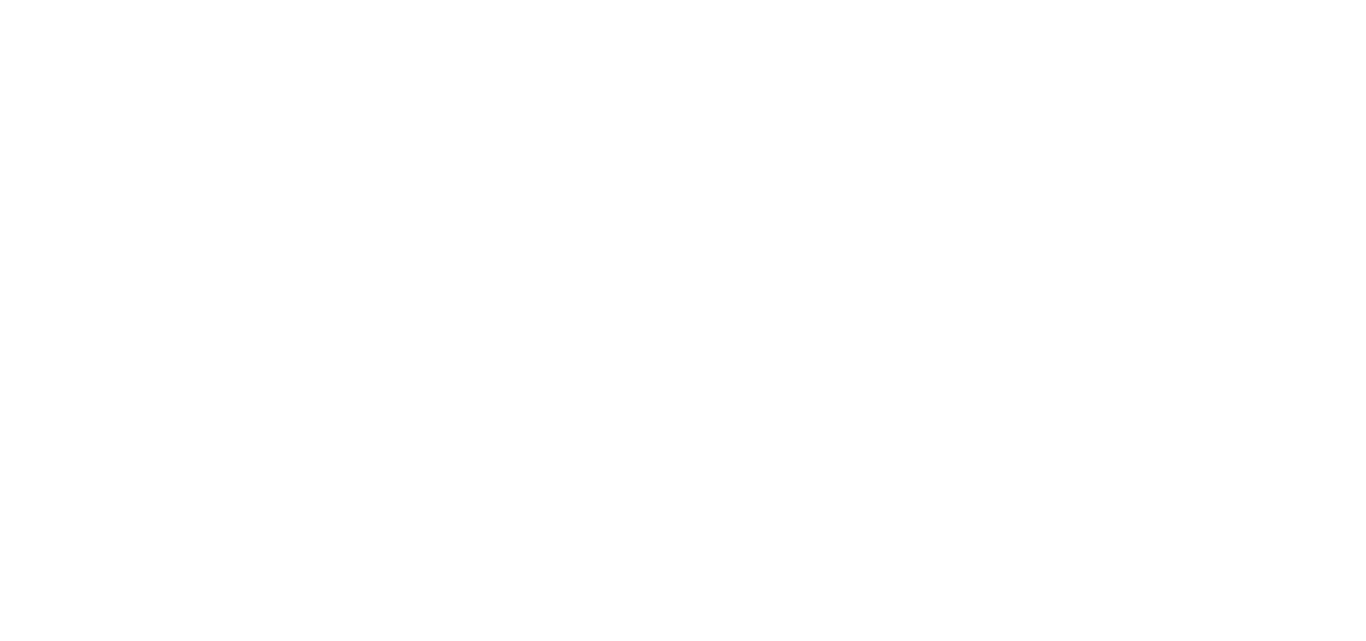 select 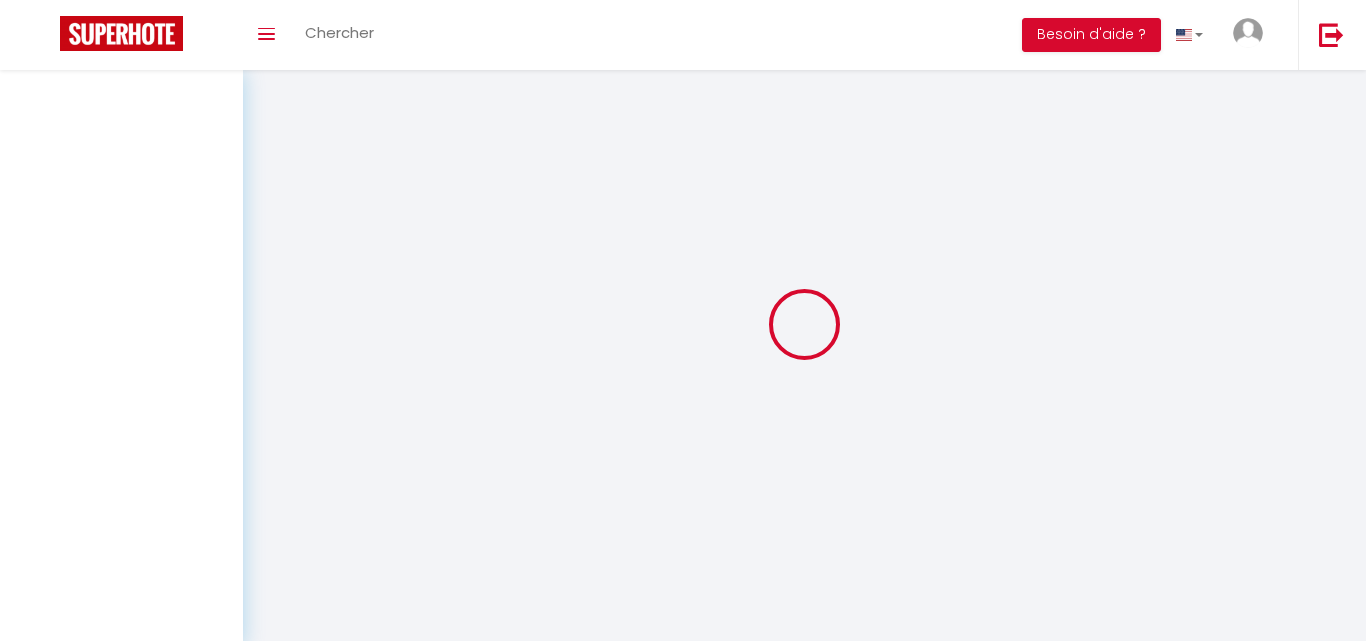 select 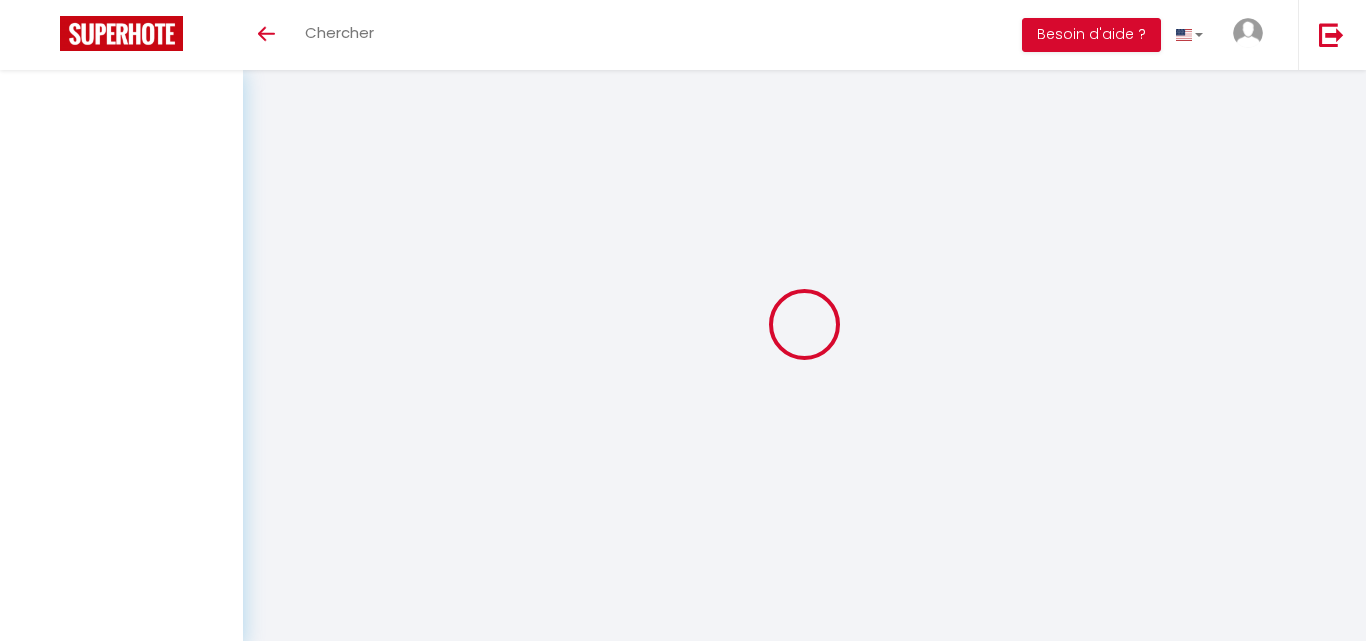 select 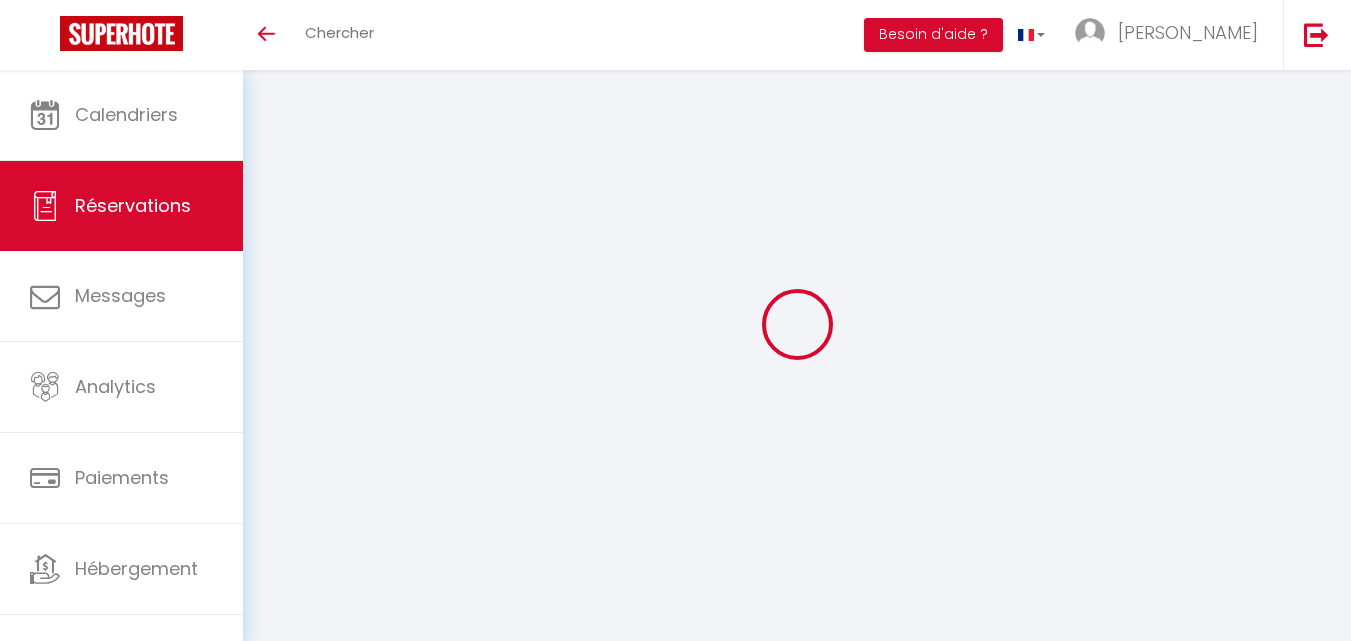 select 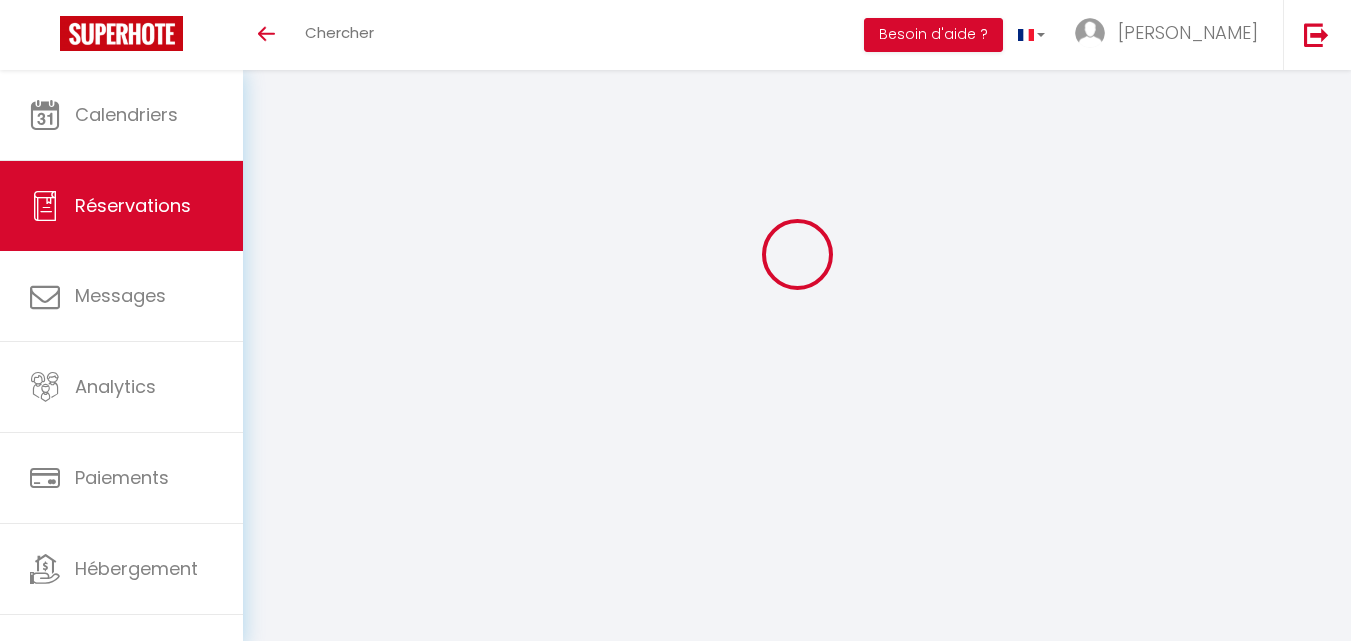 select 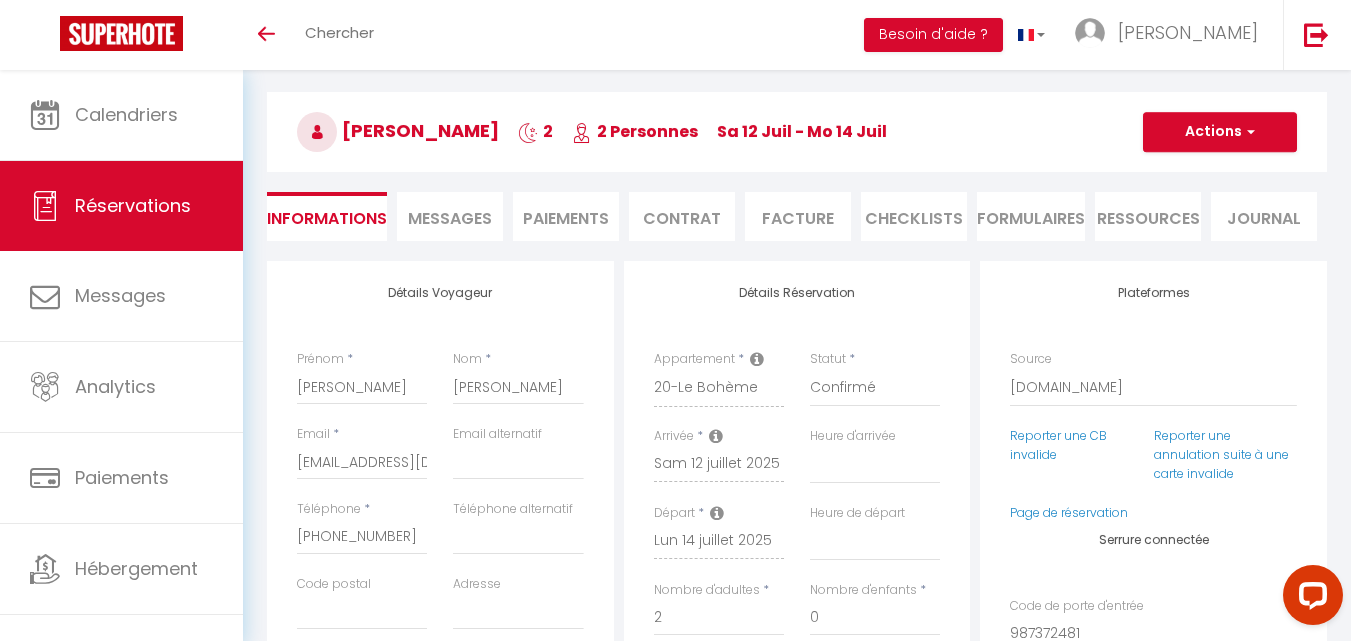scroll, scrollTop: 0, scrollLeft: 0, axis: both 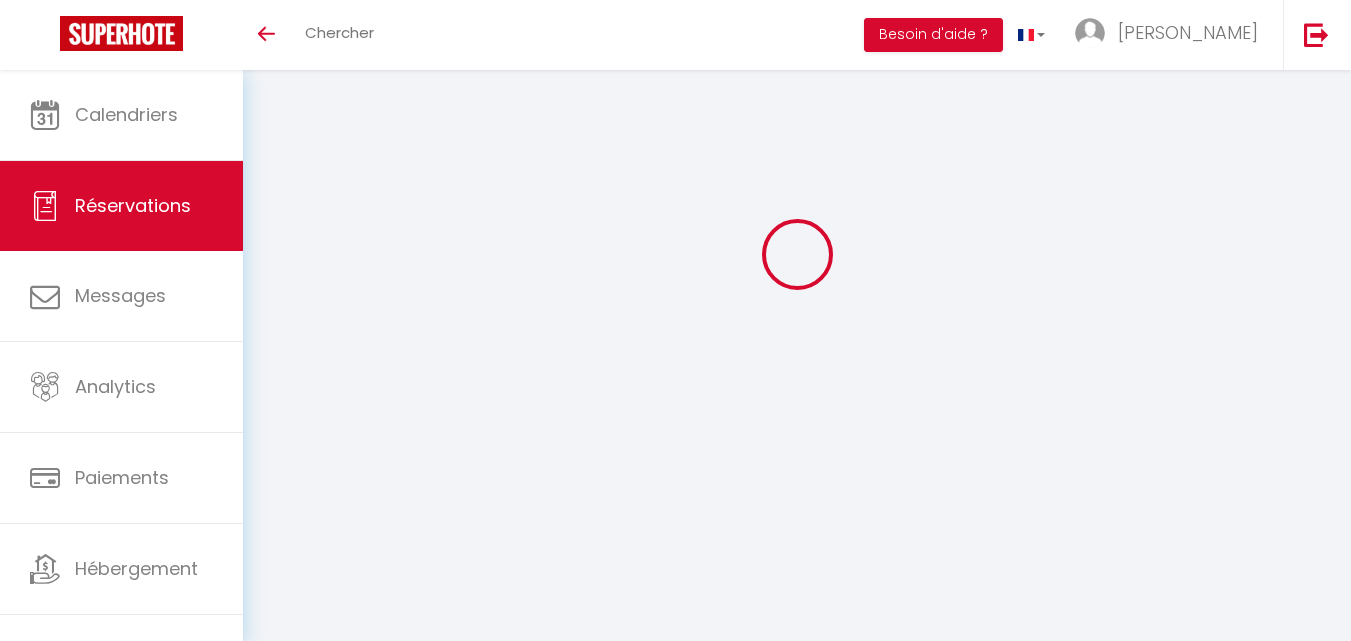 select 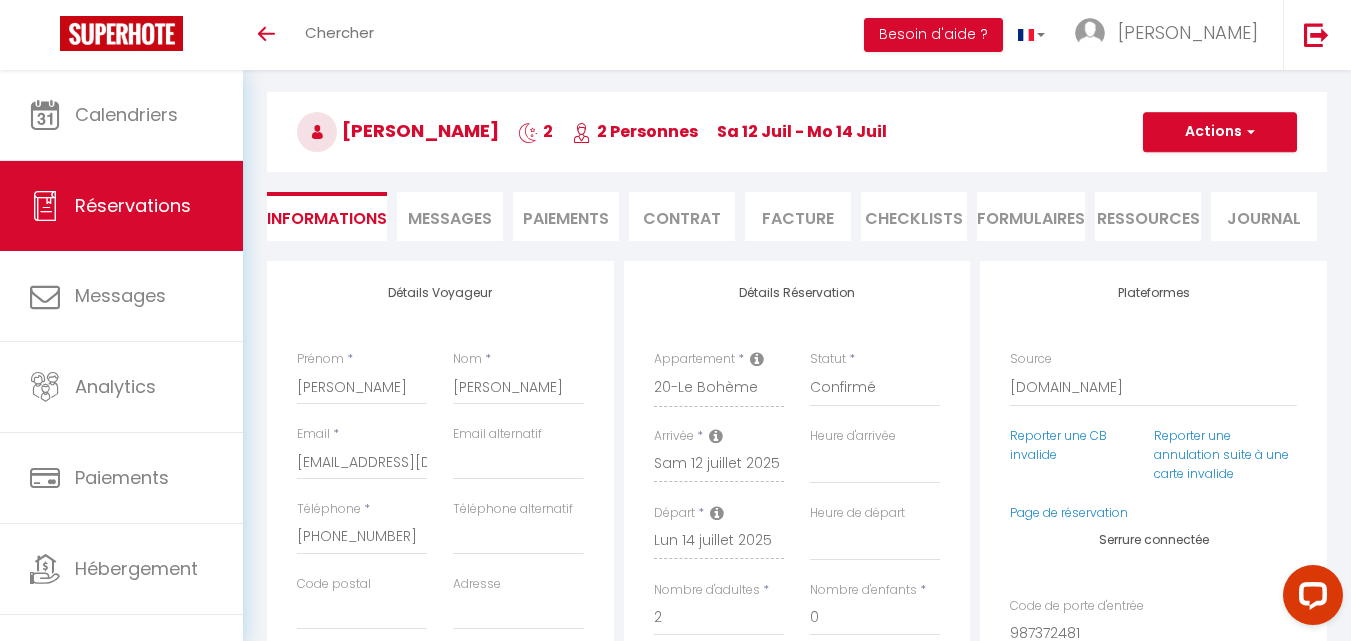 scroll, scrollTop: 0, scrollLeft: 0, axis: both 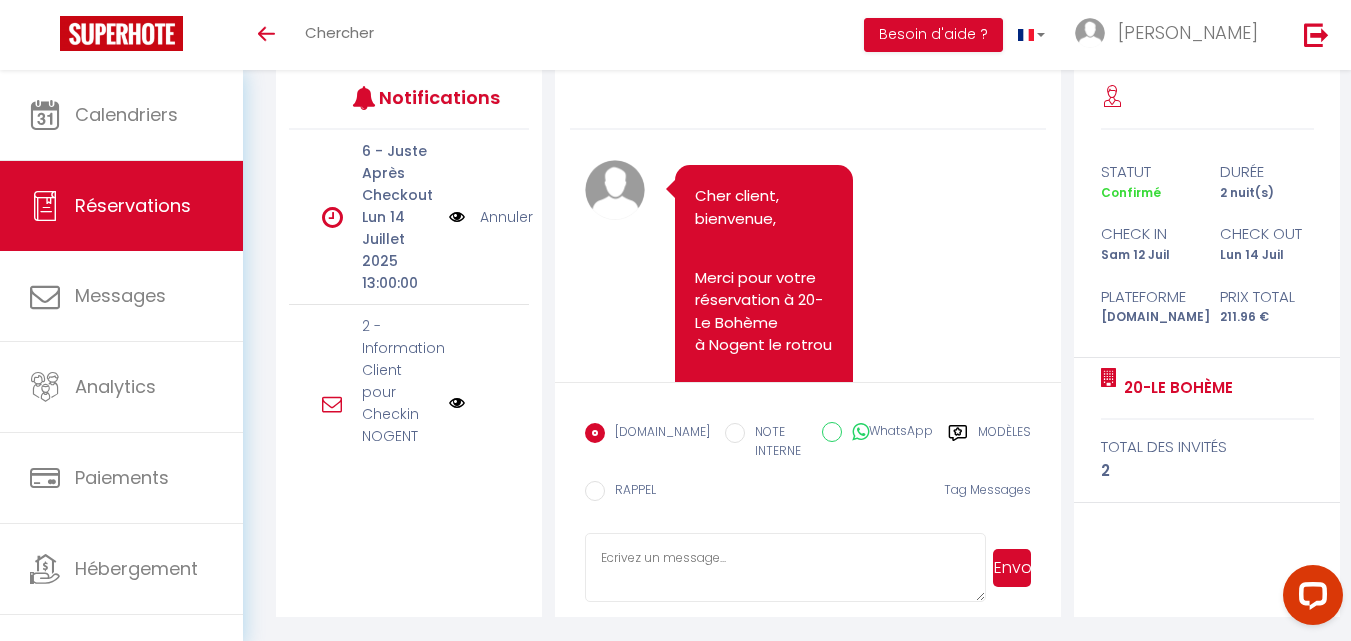 click on "Réservations" at bounding box center [133, 205] 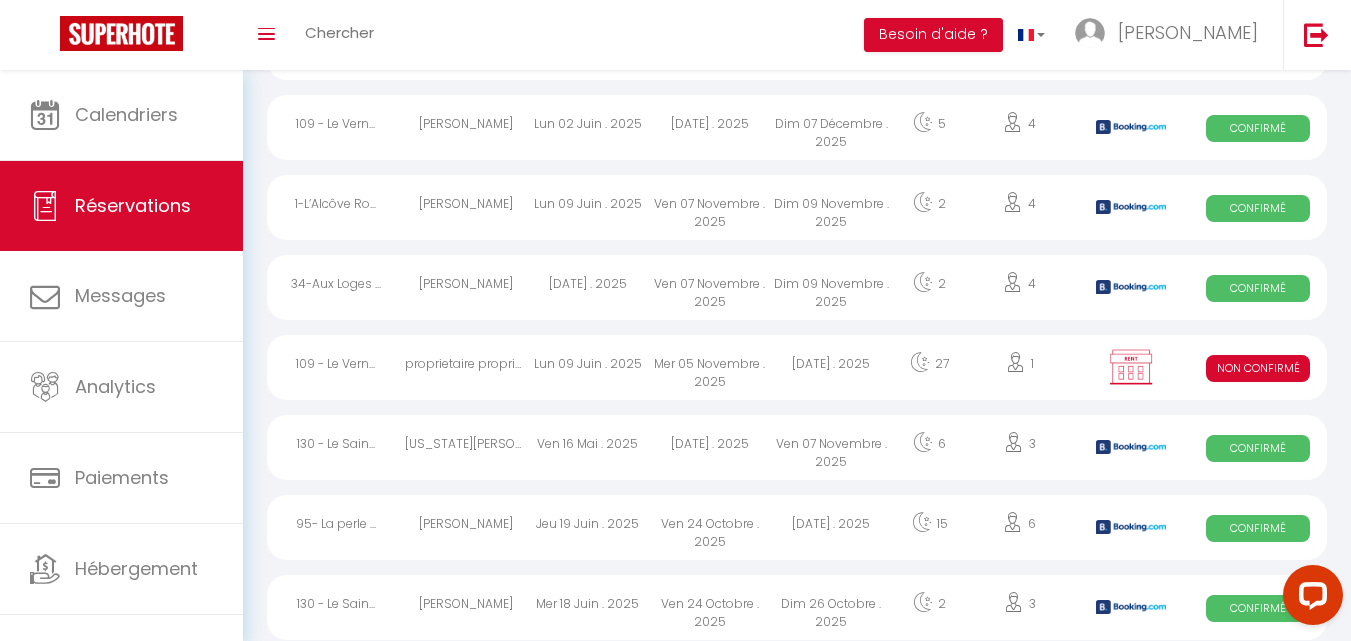 scroll, scrollTop: 1021, scrollLeft: 0, axis: vertical 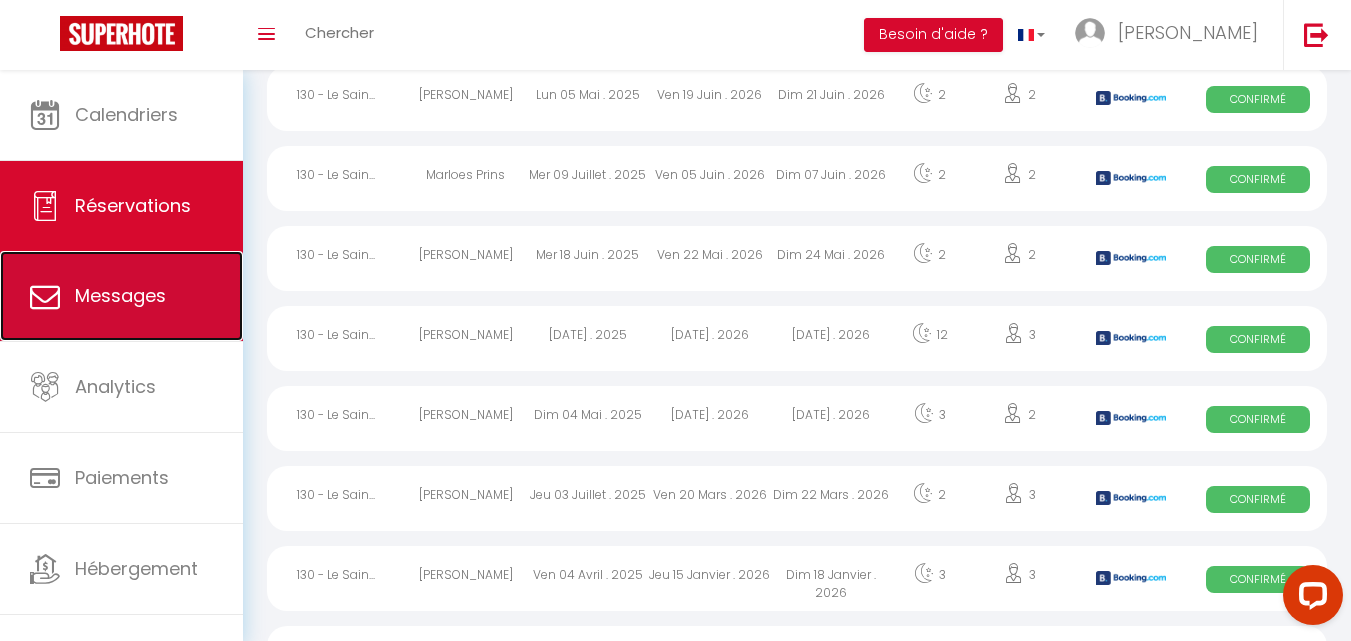 click on "Messages" at bounding box center (121, 296) 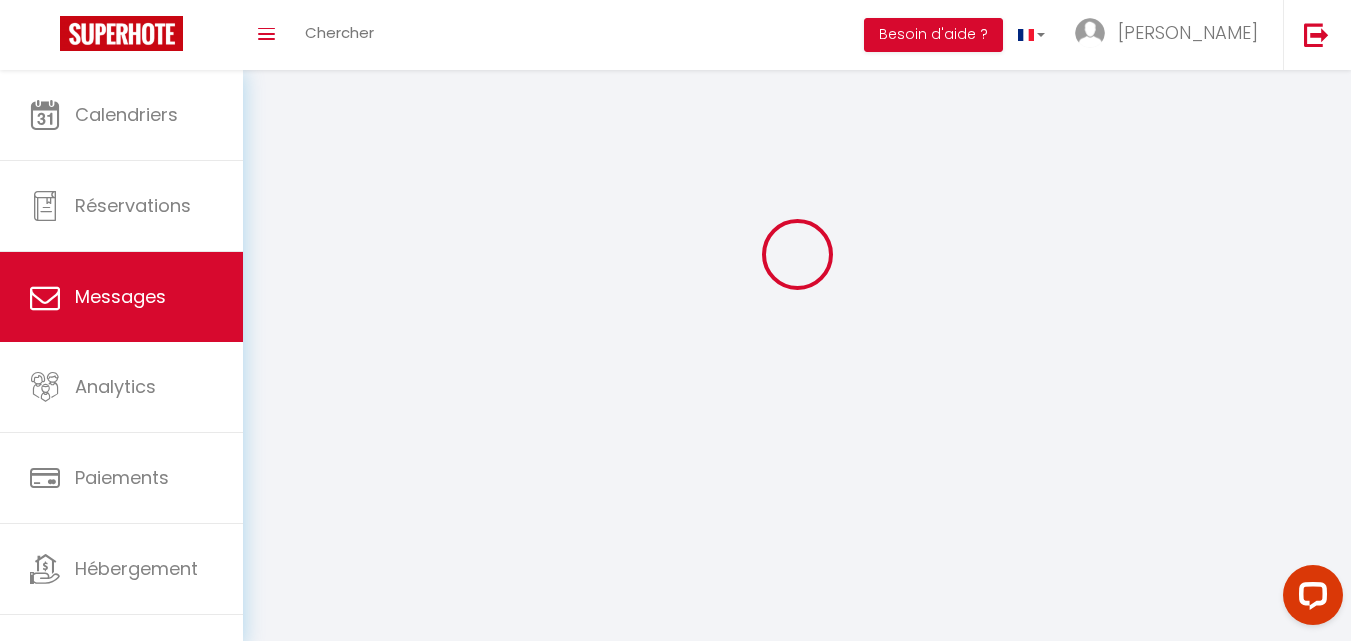 scroll, scrollTop: 0, scrollLeft: 0, axis: both 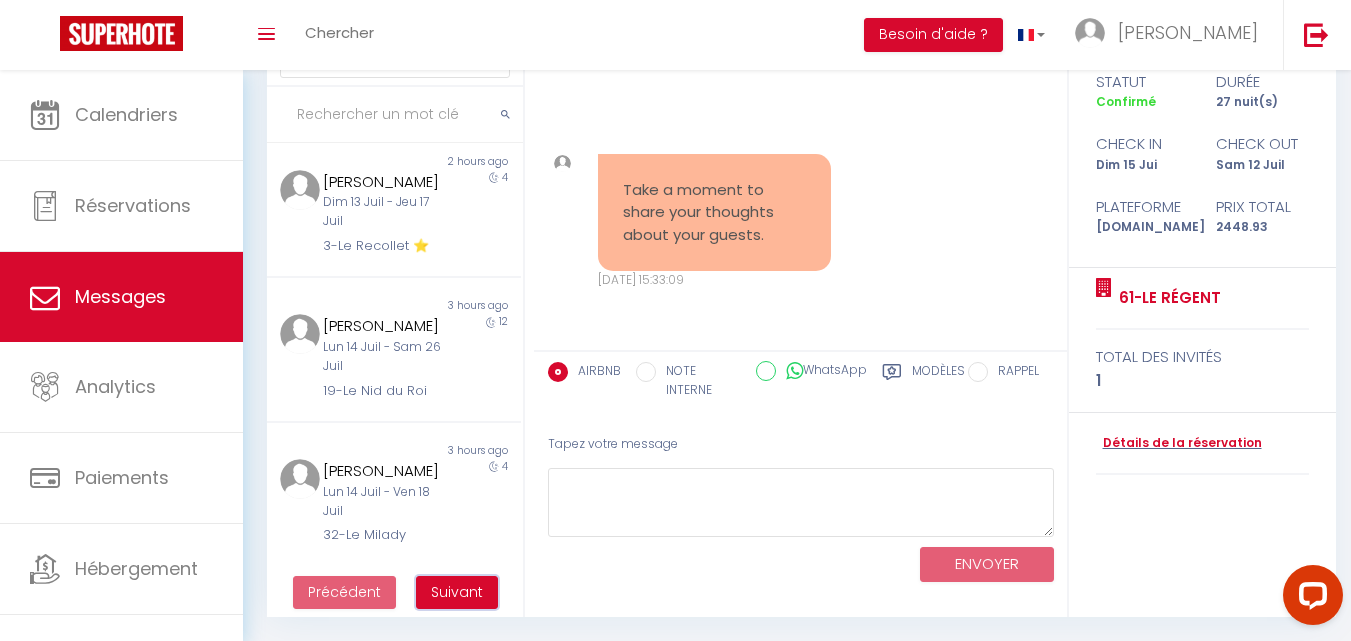 drag, startPoint x: 469, startPoint y: 596, endPoint x: 471, endPoint y: 571, distance: 25.079872 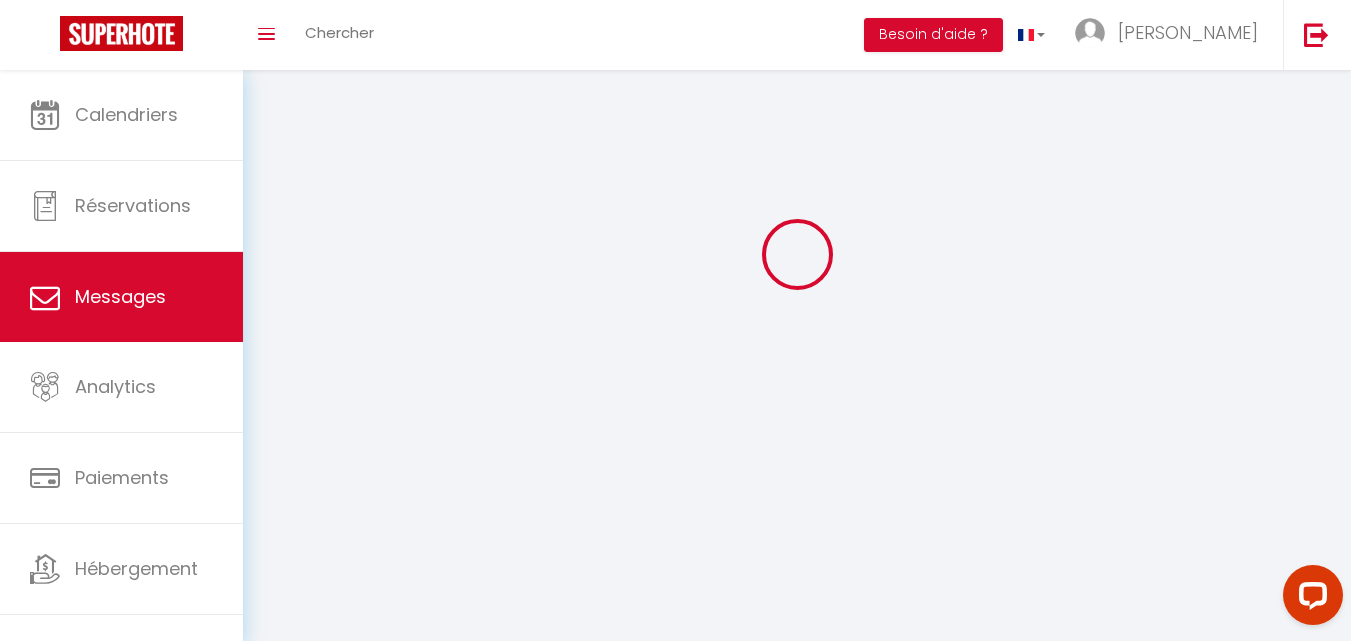 scroll, scrollTop: 70, scrollLeft: 0, axis: vertical 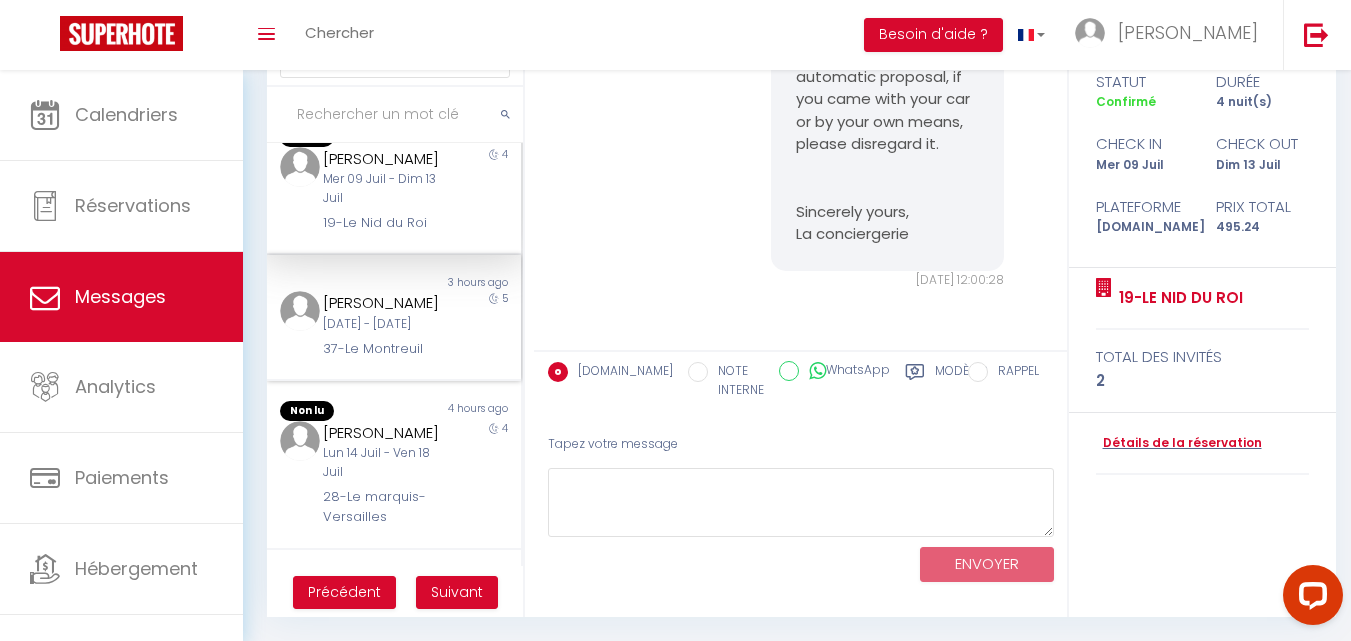 click on "[DATE] - [DATE]" at bounding box center [384, 324] 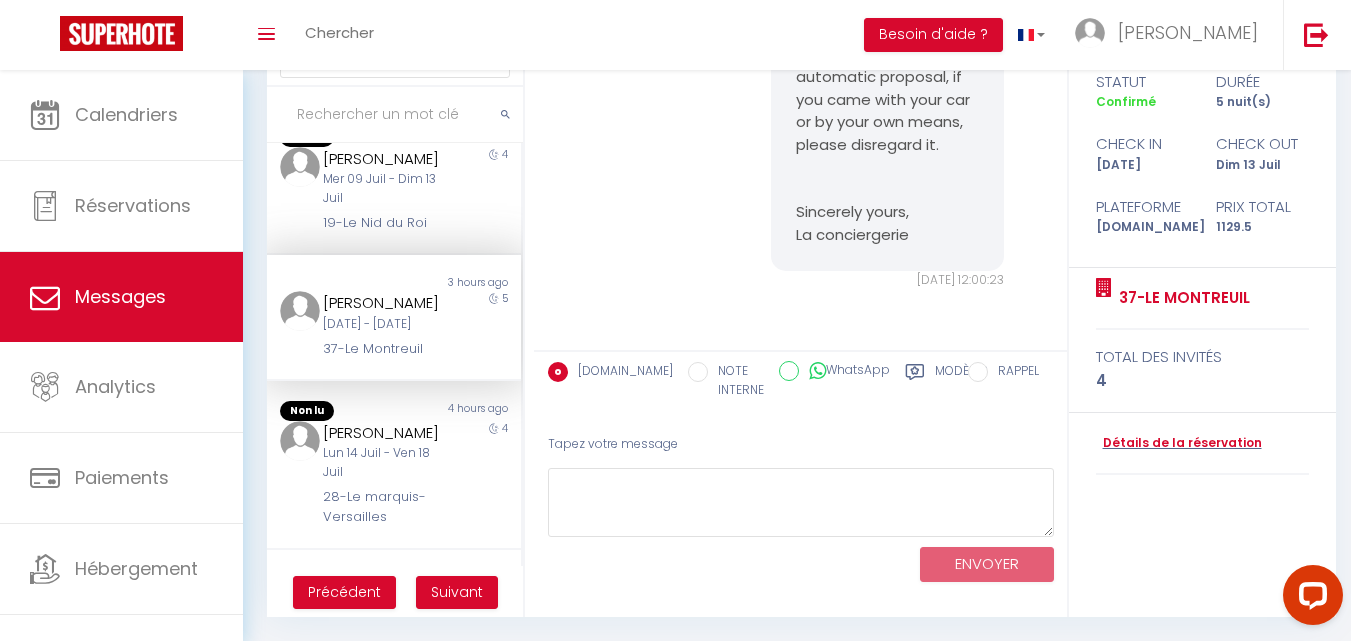 scroll, scrollTop: 10613, scrollLeft: 0, axis: vertical 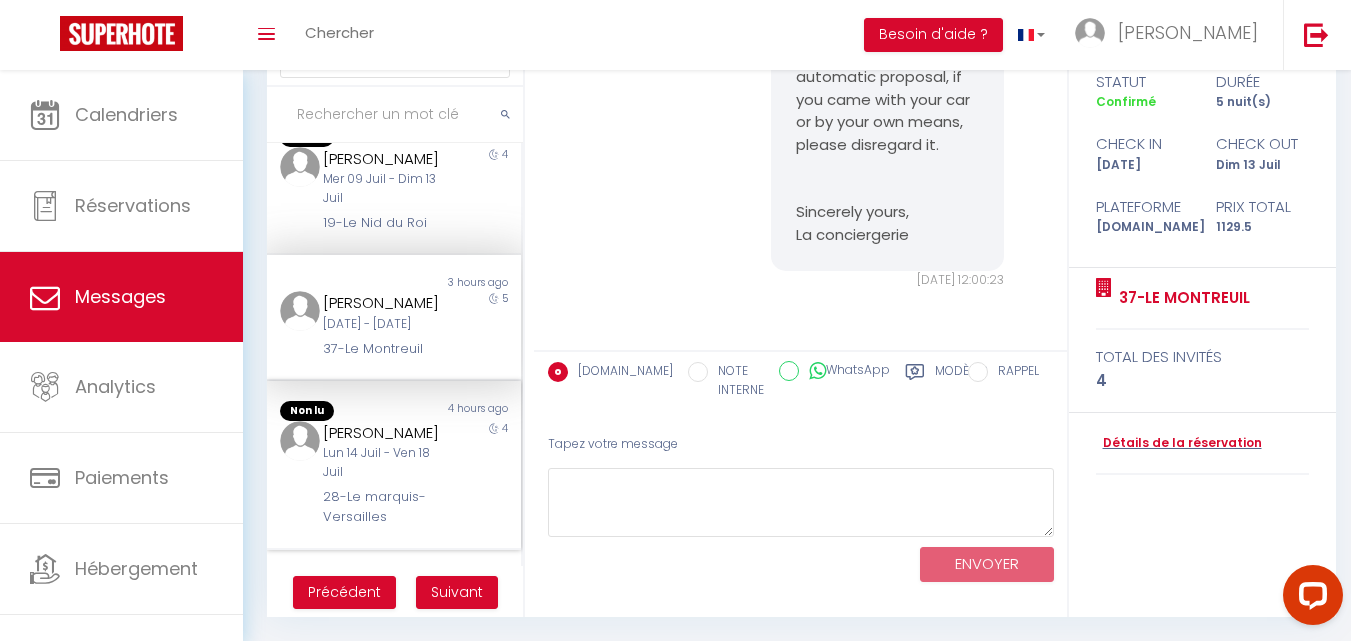 click on "[PERSON_NAME]" at bounding box center (384, 433) 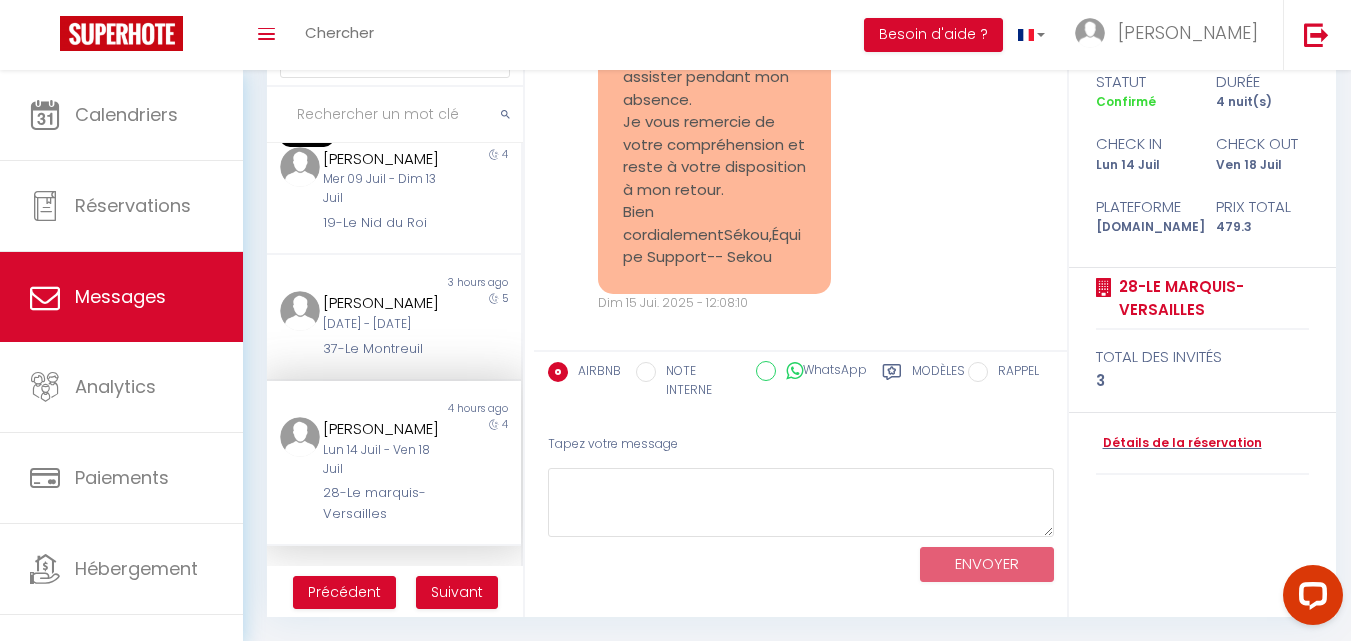 scroll, scrollTop: 7847, scrollLeft: 0, axis: vertical 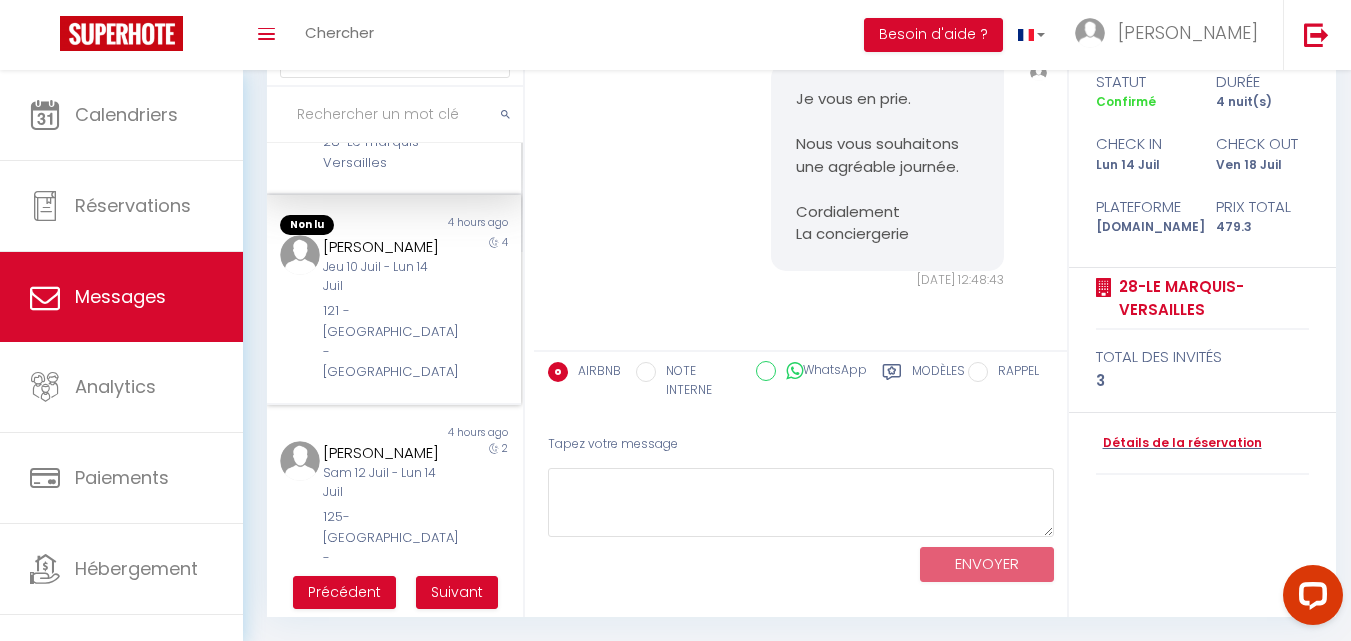 click on "4" at bounding box center (490, 309) 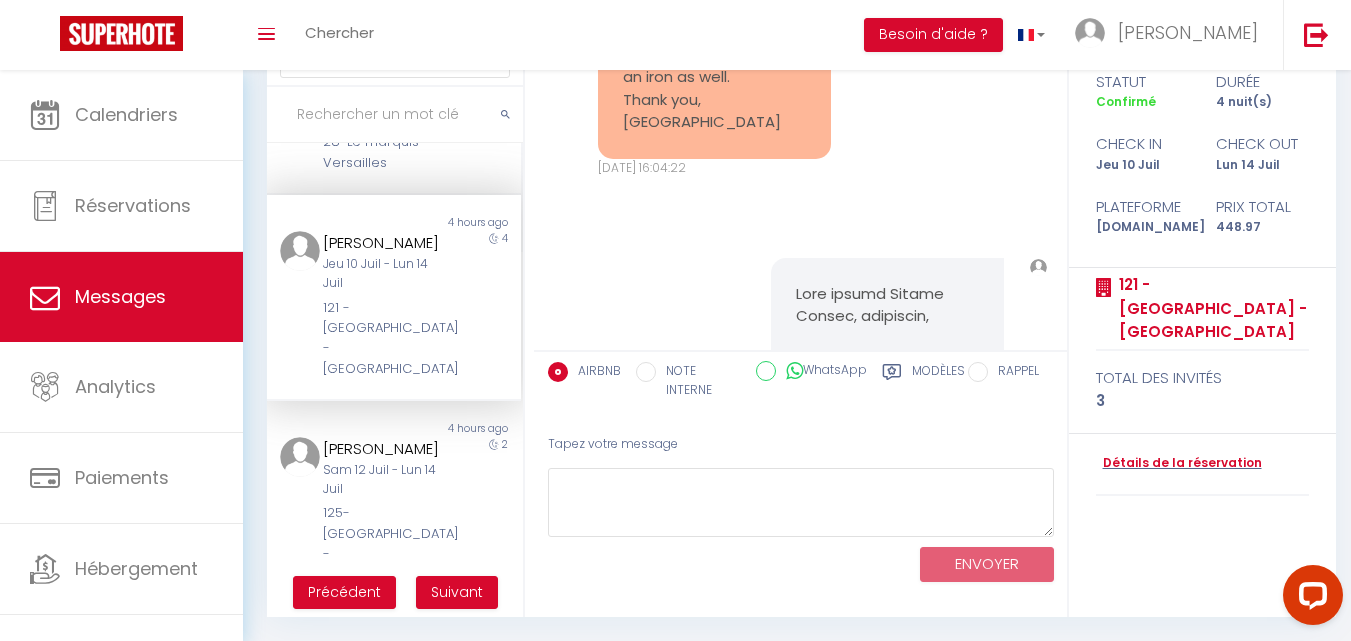 scroll, scrollTop: 14987, scrollLeft: 0, axis: vertical 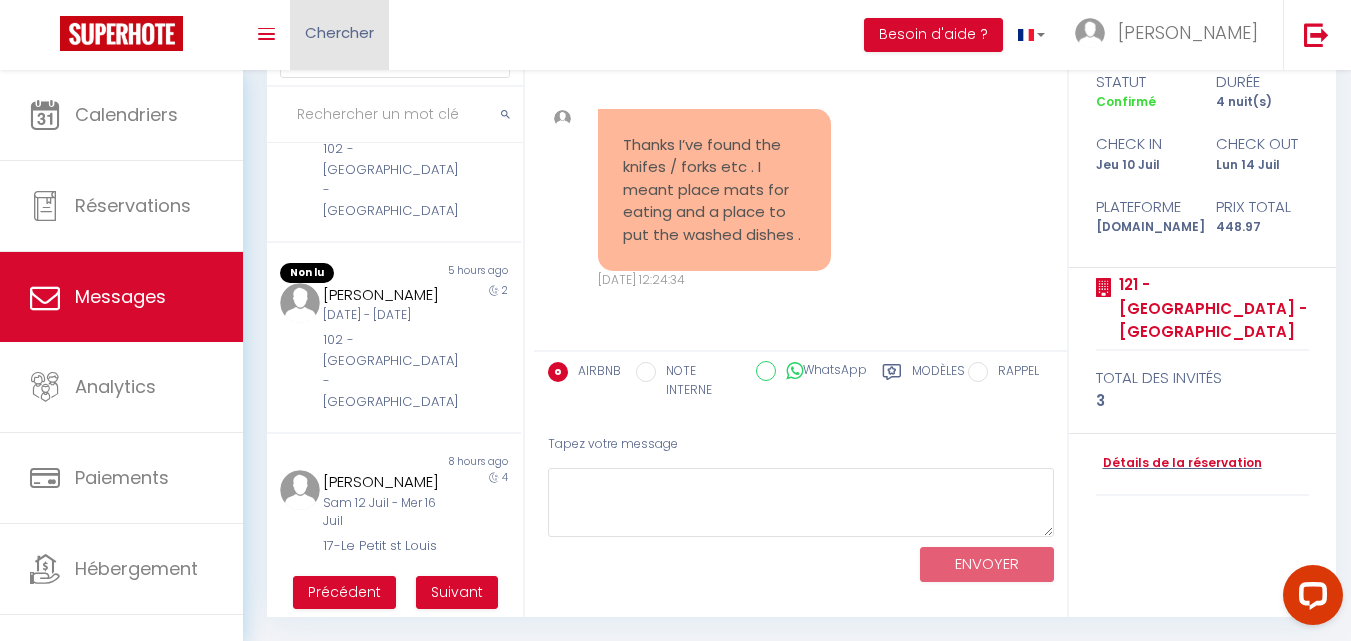 click on "Chercher" at bounding box center [339, 35] 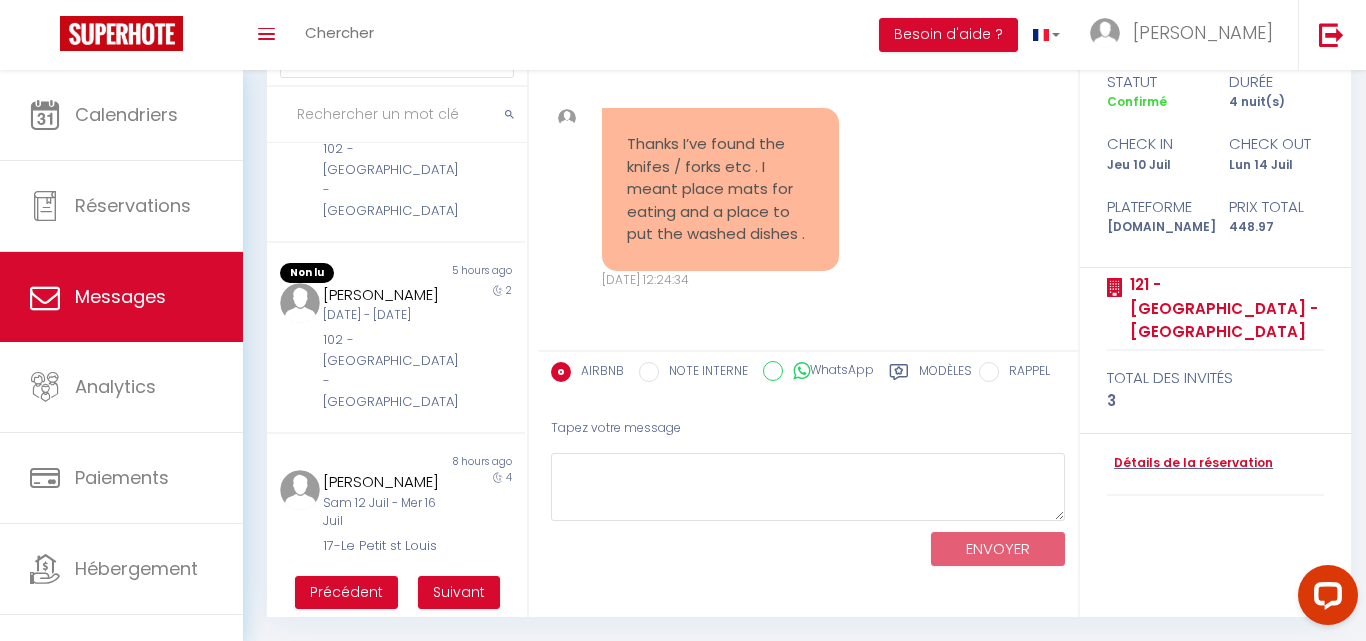 scroll, scrollTop: 14784, scrollLeft: 0, axis: vertical 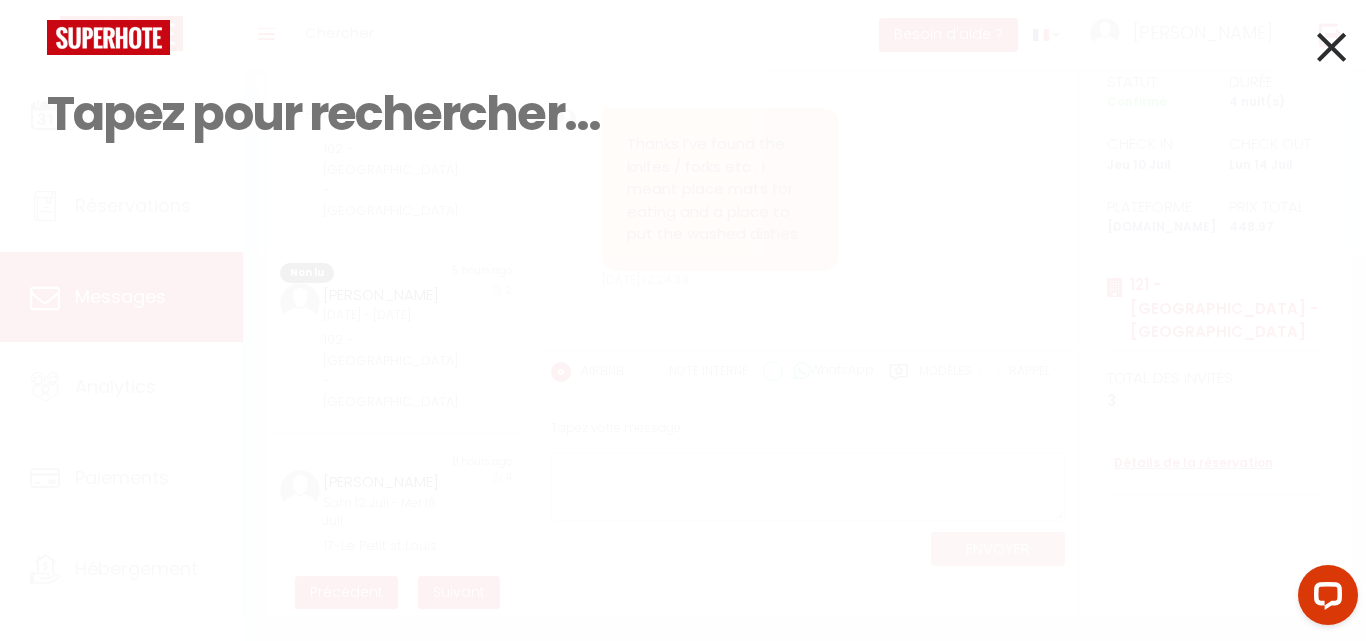 click at bounding box center [683, 114] 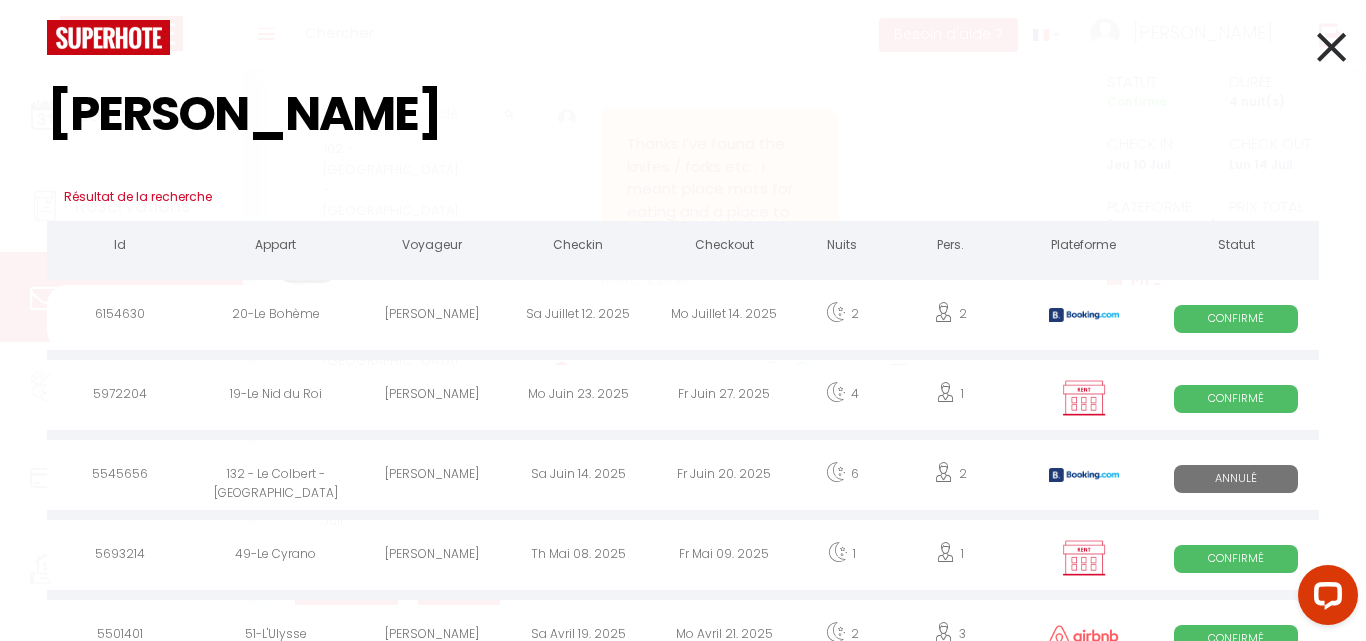 type on "[PERSON_NAME]" 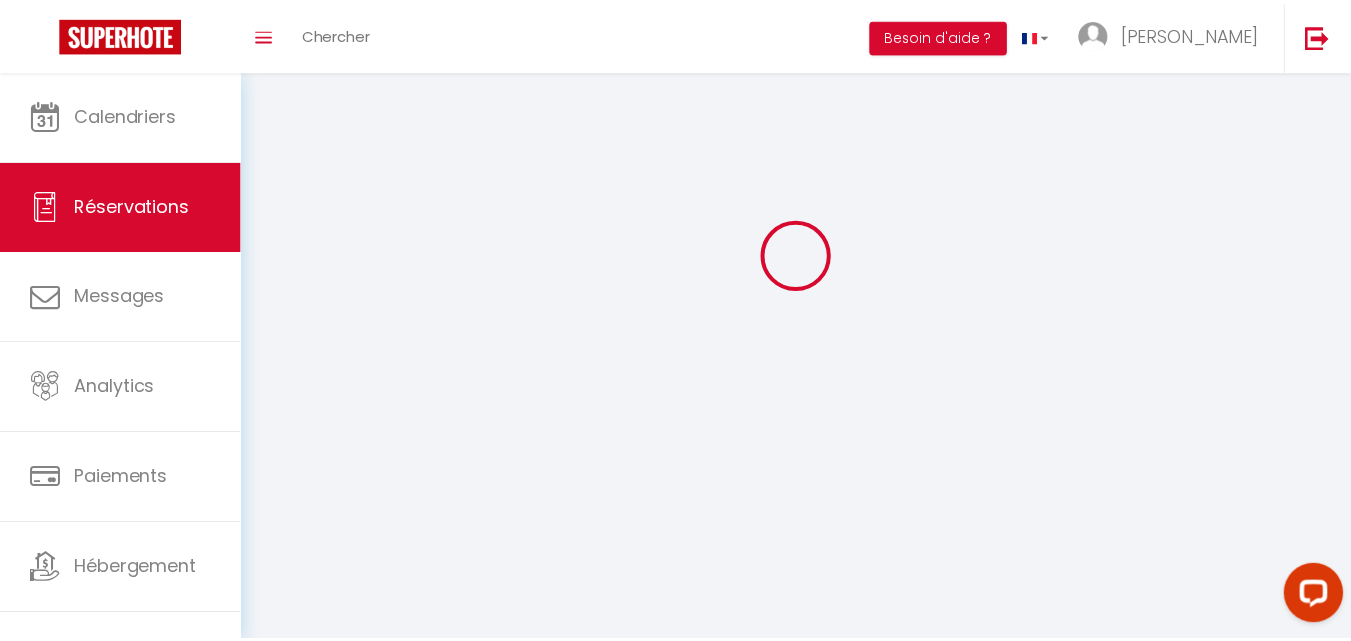 scroll, scrollTop: 0, scrollLeft: 0, axis: both 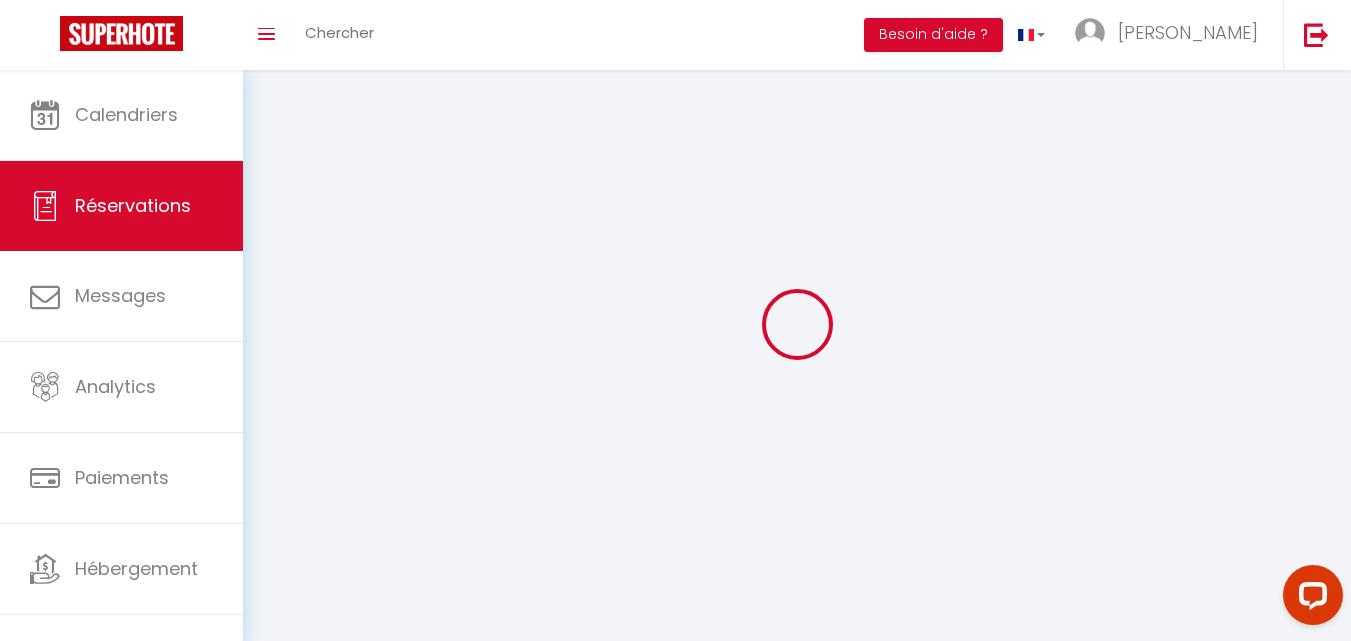select 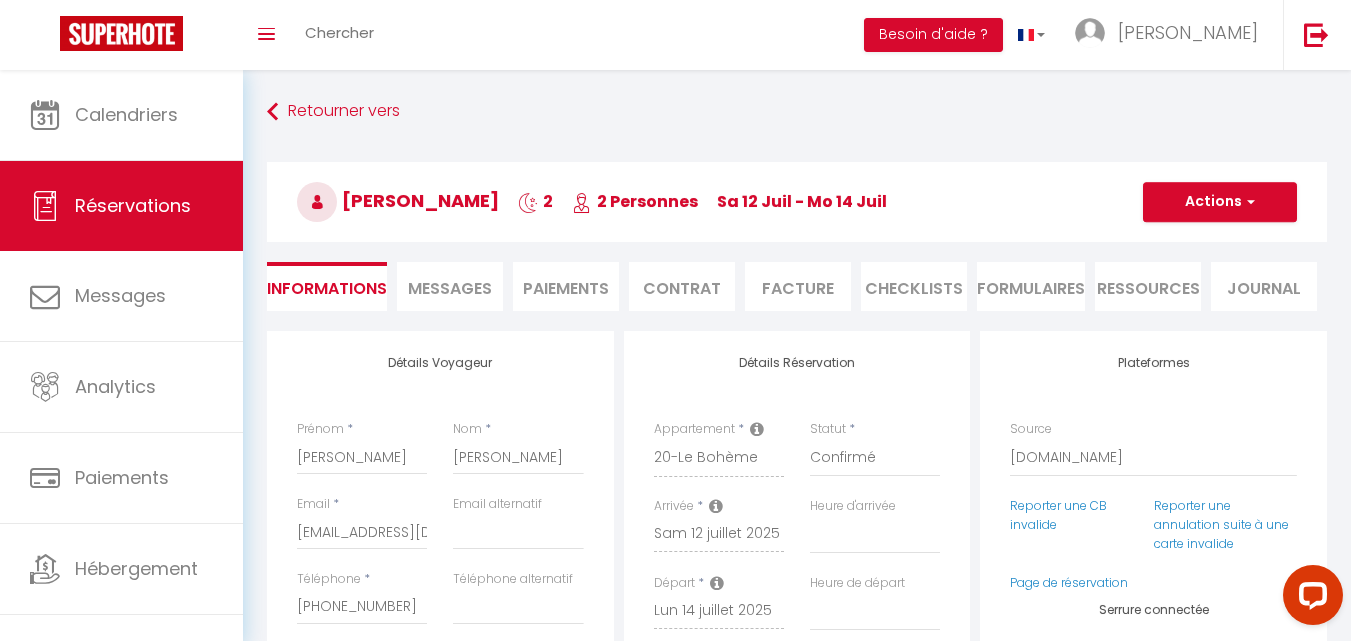 type on "45" 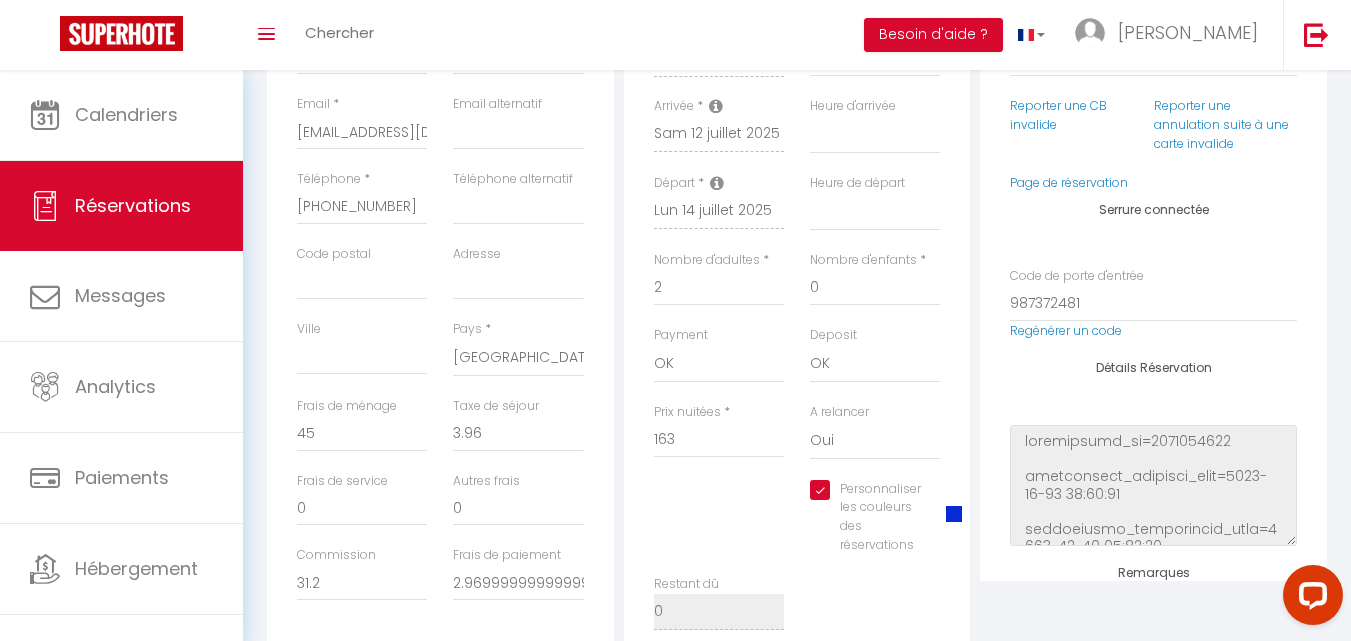 scroll, scrollTop: 0, scrollLeft: 0, axis: both 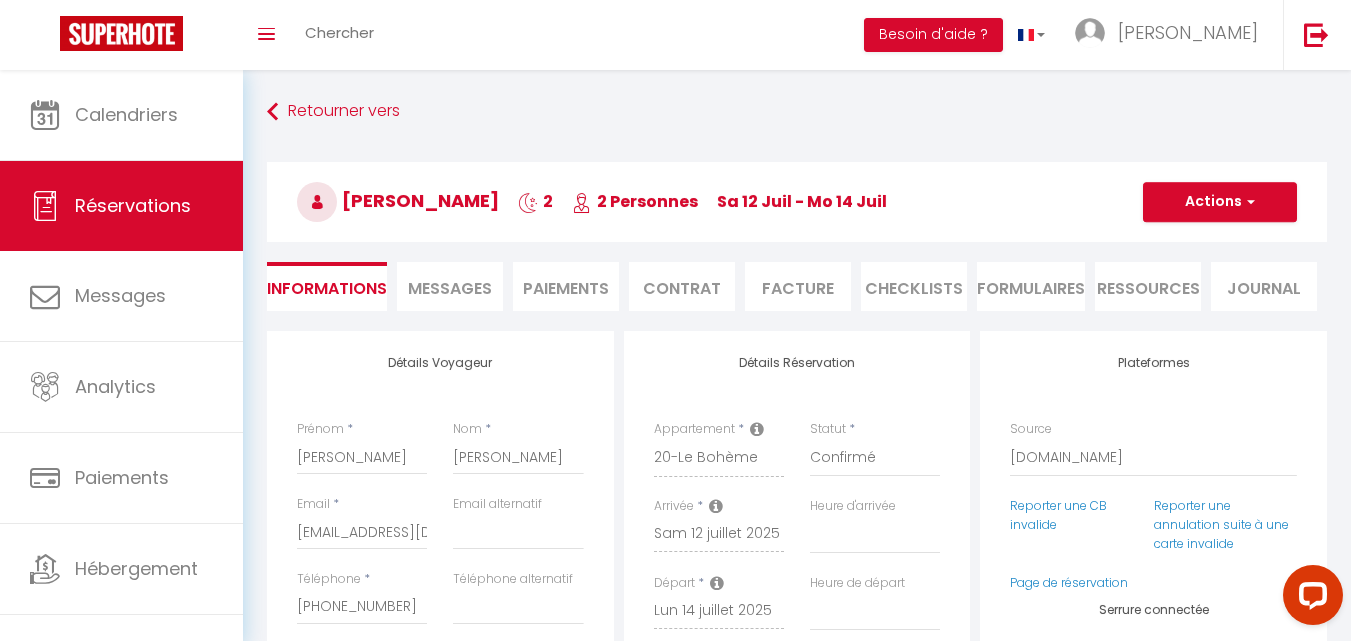 click on "Messages" at bounding box center [450, 288] 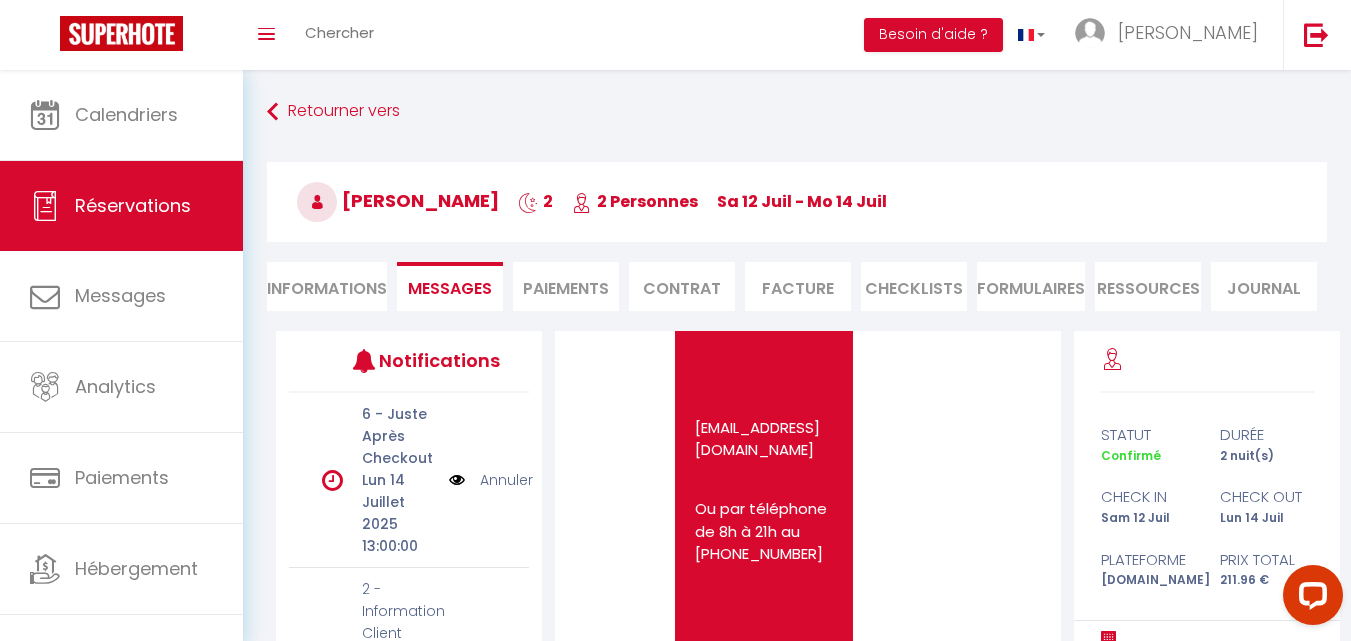 scroll, scrollTop: 3400, scrollLeft: 0, axis: vertical 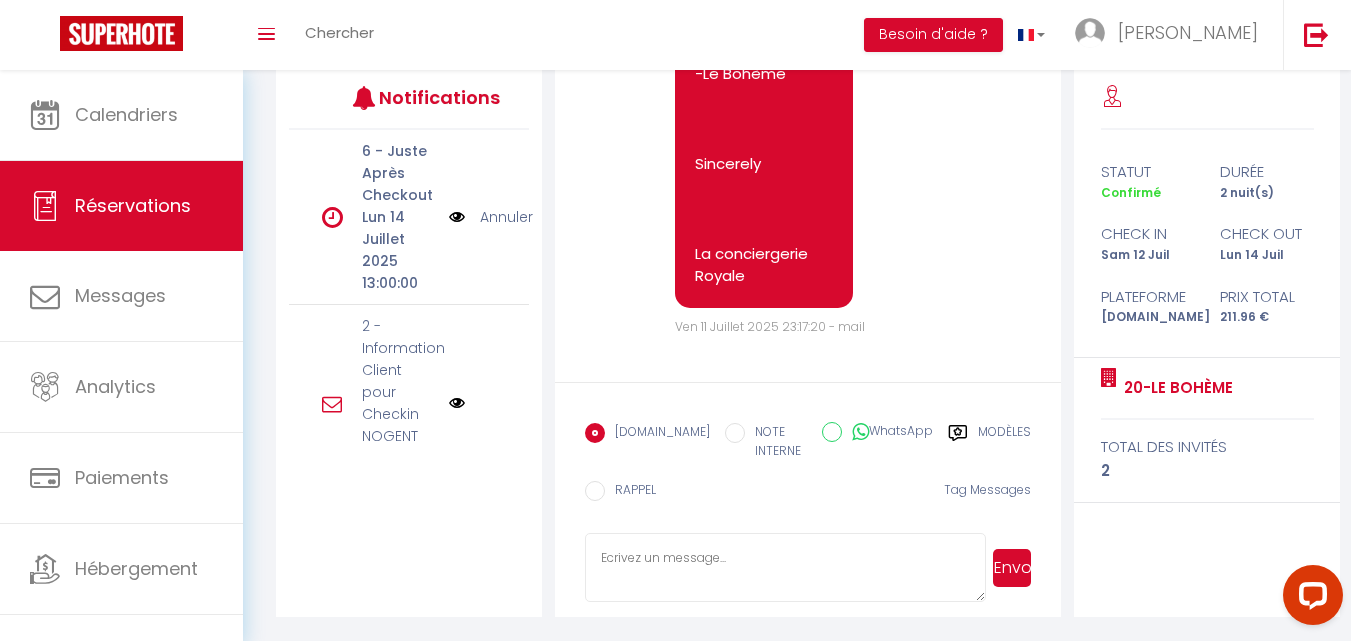 click on "Modèles" at bounding box center [1004, 443] 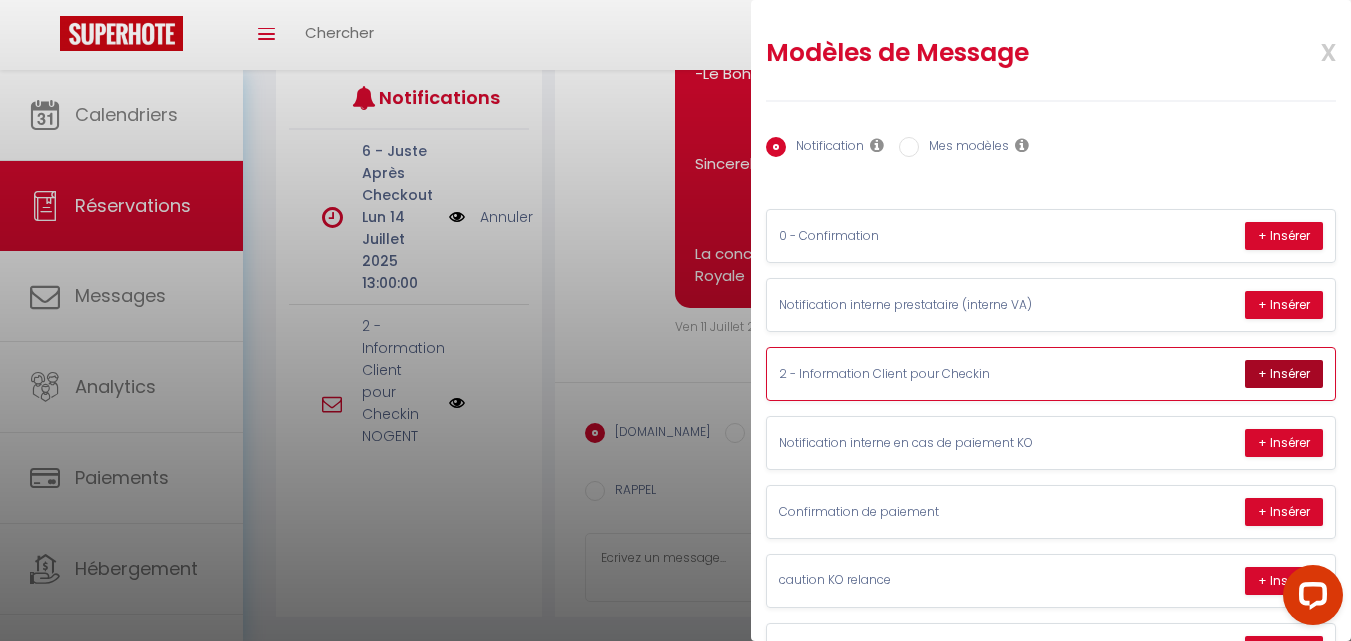 click on "+ Insérer" at bounding box center (1284, 374) 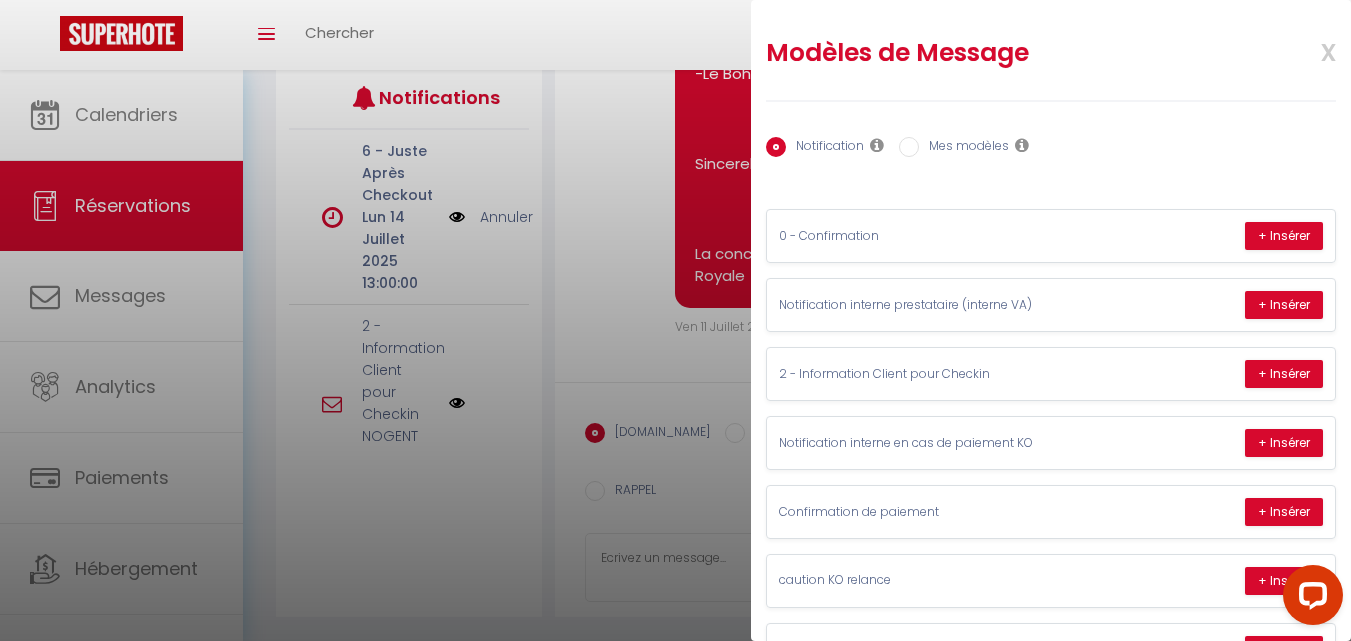 type on "Lore ipsumdol Sitame , consect,
Adi elit seddoe te 89-In Utlabo
Etdo'm aliq enimad minimve quisnos : exerc://ullamcol.ni/aliq/ex2eacom0c6du
4- Auteirureinre volupta
Velitessecill fugiatn : 7 par ex si occaecat Cupida no proide
1-Suntcu qu offi
De mollit ani idestlaborump undeom istenat err vol accus.
DOL-LAUDAN TOTAMREM: aperi://eaque.ipsaqu.abi/inve/v/0qu-5ARCHitEc8BEAtAeVItaEdICtaE8n/enim?ips=quiavol
Aspe auto fug con.
Mag dol eo rat sequ ne ne por quisq dol ad num eius.
Mod temp inci mag quae.  837 927 743  "etiammi".
Solutanobi eli opt cu nih imp :
Qu plac fac pos.
Assum repel te aut quib "officii".
Debi rer nece, s even volupt re recu ita
Earumhic te sap del rei volu ma aliasper do asp repella.
M nostr ex ullamcorp suscip.
Labo ali commo consequ qui.
Ma moll mo harum qui rerumfa expedit dis, naml tempor cumso nob eligen op cumqueni imped mi quo maximep fac pos omnis.
Lorem ipsumdolorsit amet :
conse://adipi.eli/931624470/0s1d2873e1
TEMP  : 971298718 🔓
8- Incidi ut lab etdolore..." 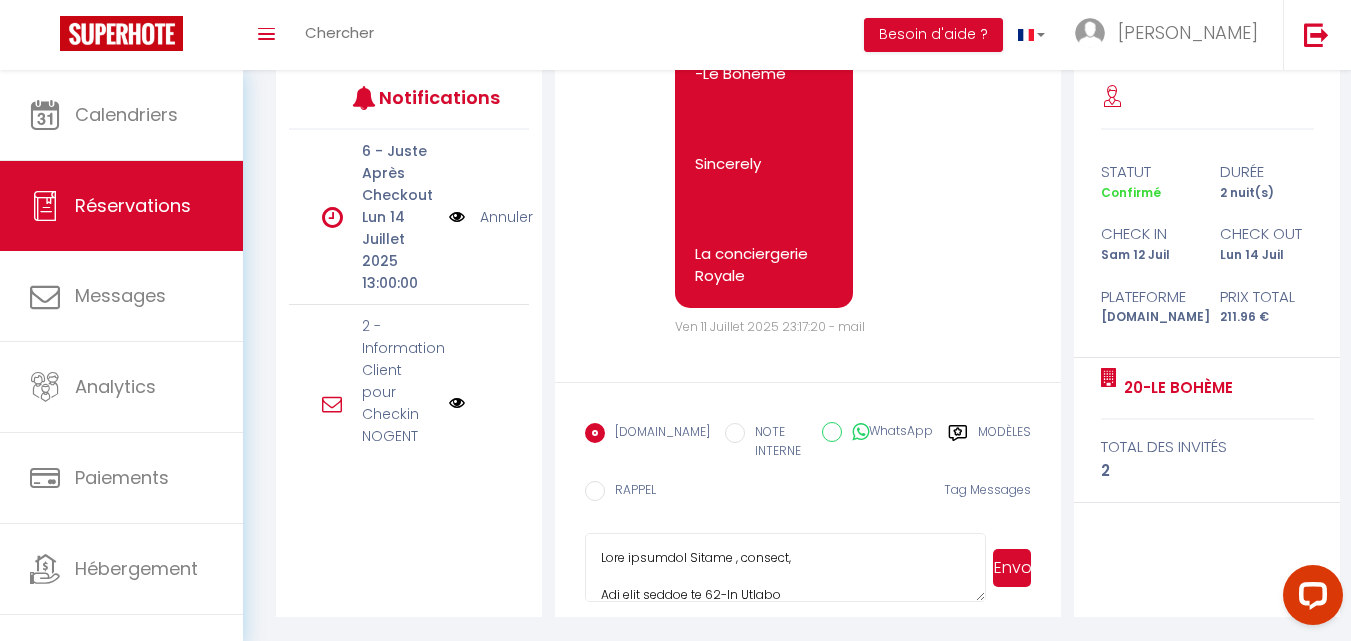 click on "[DOMAIN_NAME]       NOTE INTERNE       WhatsApp     Modèles             12       «   ‹   »   ›   [DATE]   [PHONE_NUMBER]     Dim Lun Mar Mer Jeu Ven Sam 29 30 1 2 3 4 5 6 7 8 9 10 11 12 13 14 15 16 17 18 19 20 21 22 23 24 25 26 27 28 29 30 31 1 2 3 4 5 6 7 [DATE] 2021 2022 2023 2024 2025 2026 2027 2028 [DATE][PERSON_NAME] Fev Mar Avr Mai Juin Juil Aout Sep Oct Nov Dec   00:00 01:00 02:00 03:00 04:00 05:00 06:00 07:00 08:00 09:00 10:00 11:00 12:00 13:00 14:00 15:00 16:00 17:00 18:00 19:00 20:00 21:00 22:00 23:00 24:00   OK   1 2 3 4 5 6 7 8 9 10 11 12 13 14 15 16 17 18 19 20 21 22 23 24 25 26 27 28 29 30 31 32 33 34 35 36 37 38 39 40 41 42 43 44 45 46 47 48 49 50 51 52 53 54 55 56 57 58 59 60 61 62 63 64 65 66 67 68 69 70 71 72 73 74 75 76 77 78 79 80 81 82 83 84 85 86 87 88 89 90 91 92 93 94 95 96 97 98 99 100 101 102 103 104 105 106 107 108 109 110 111 112 113 114 115 116 117 118 119 120 121 122 123 124 125 126 127 128 129 130 131 132 133 134 135 136 137 138 139 140 141 142 143 144 145 146 147 148 149" at bounding box center [808, 499] 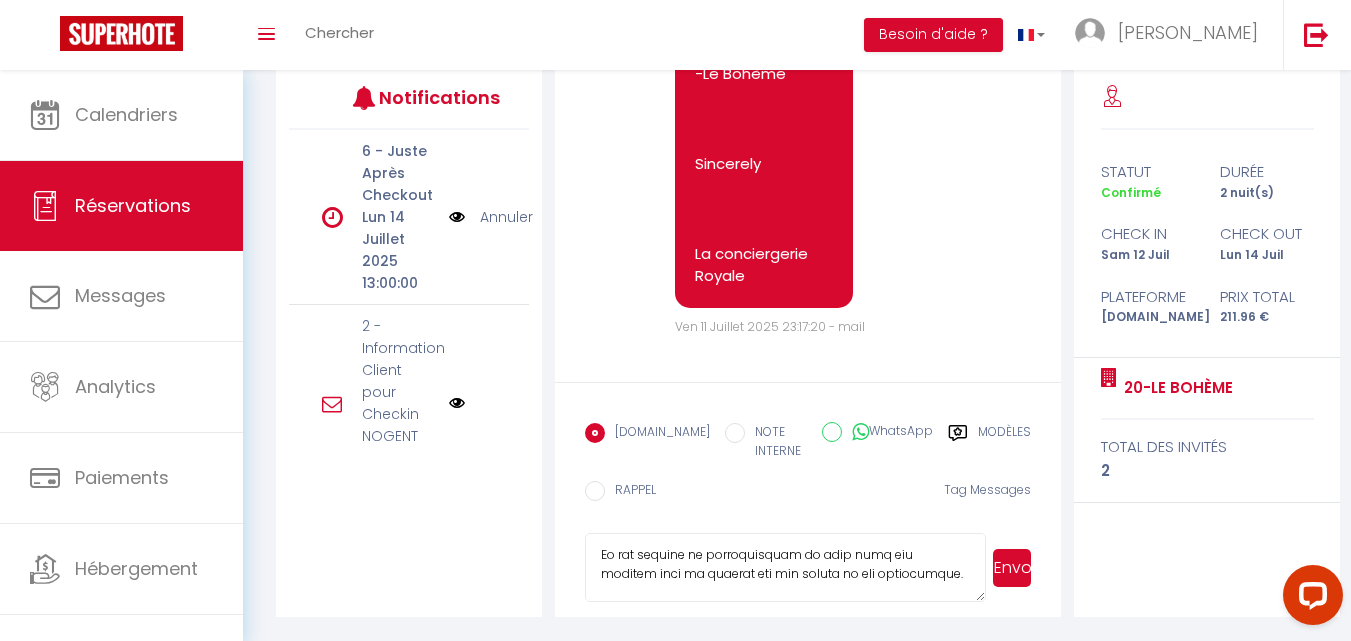scroll, scrollTop: 2565, scrollLeft: 0, axis: vertical 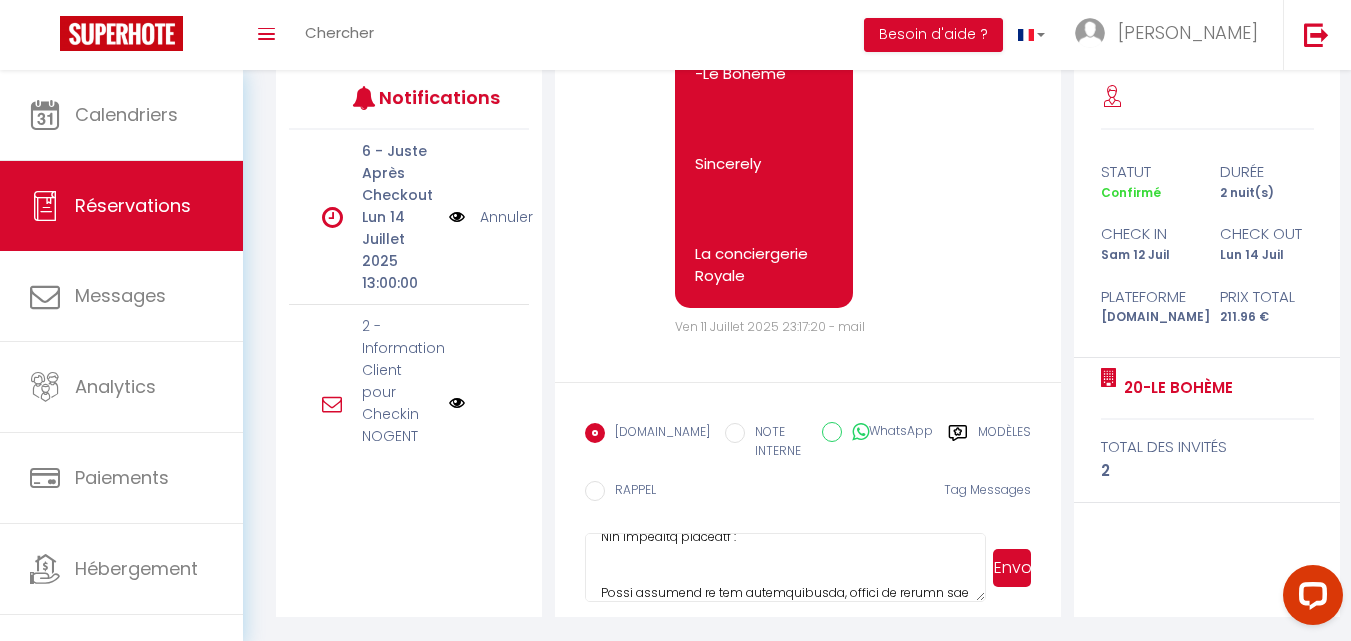 click on "Envoyer" at bounding box center (1012, 568) 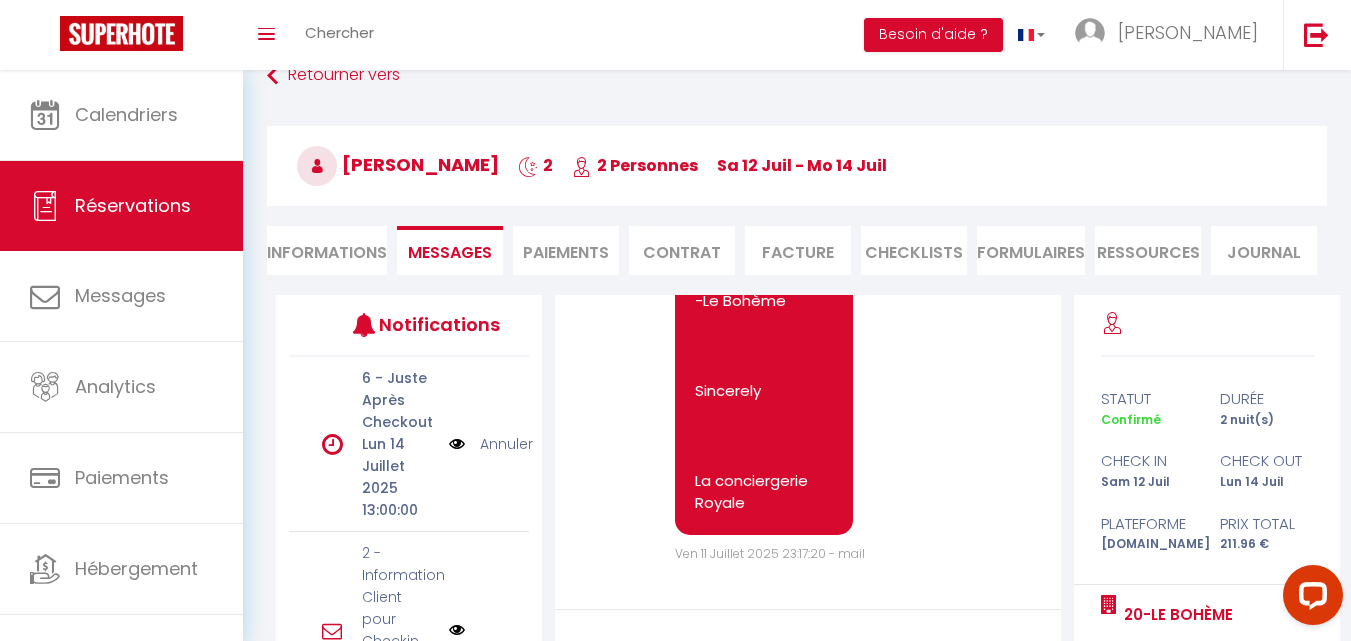 scroll, scrollTop: 264, scrollLeft: 0, axis: vertical 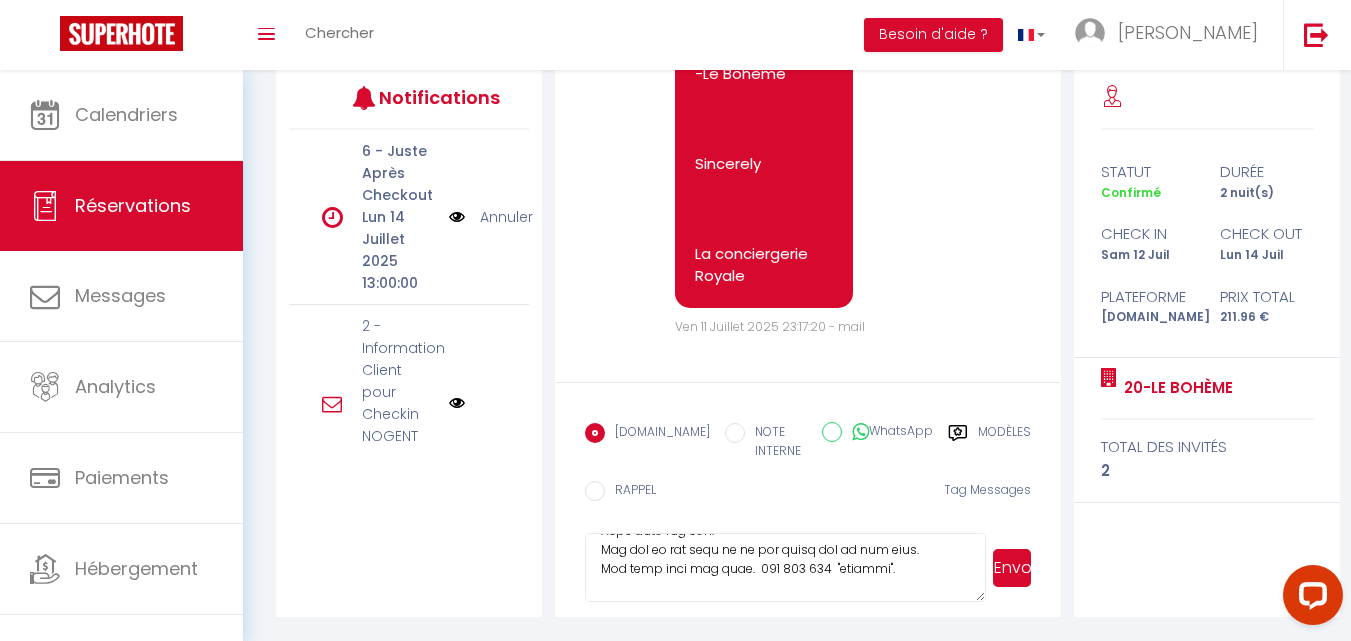 click on "Envoyer" at bounding box center [1012, 568] 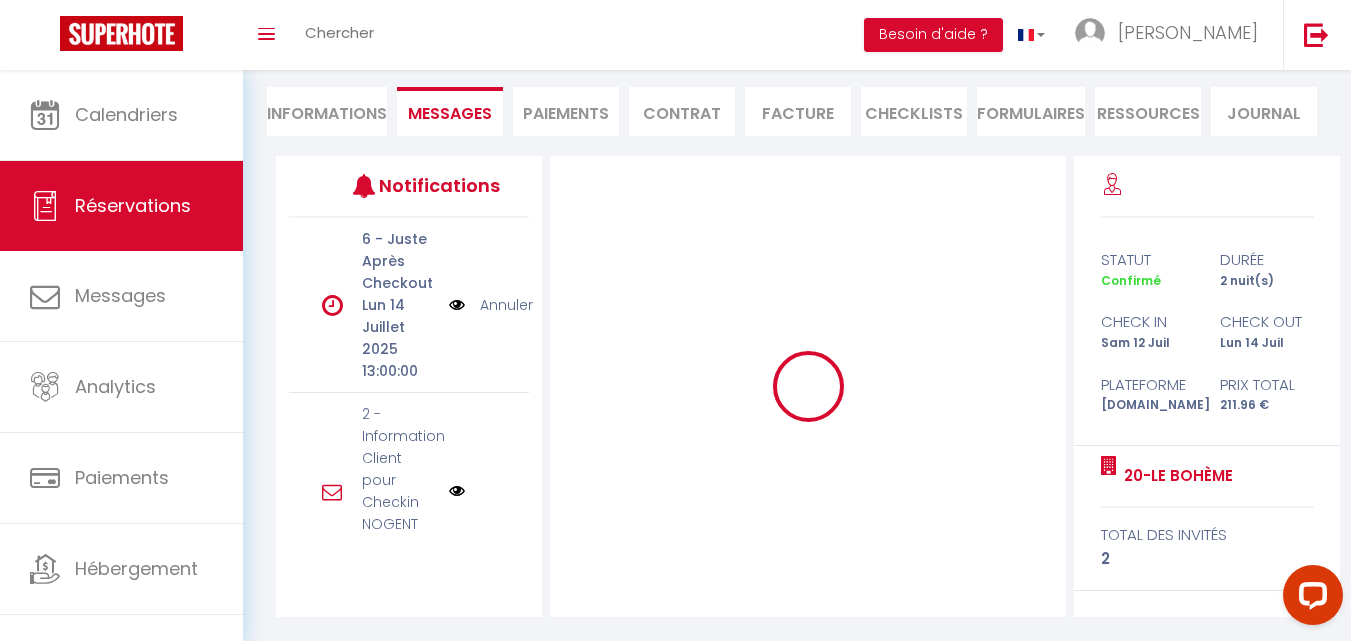 scroll, scrollTop: 175, scrollLeft: 0, axis: vertical 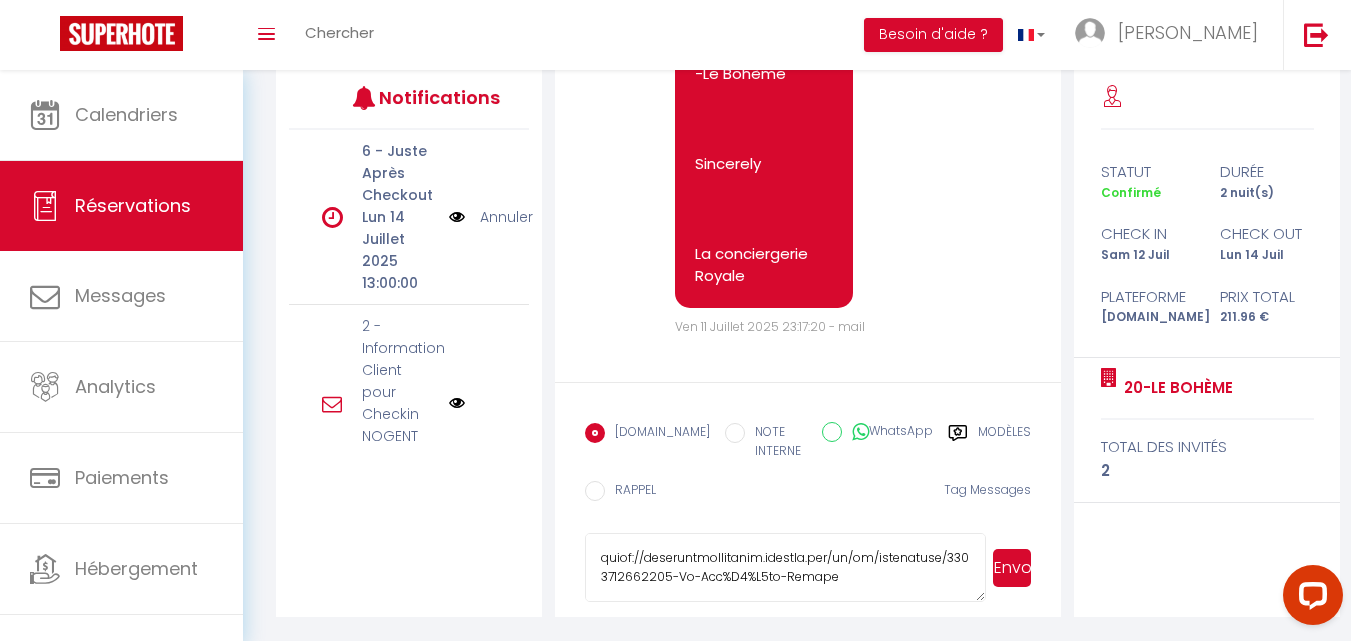 drag, startPoint x: 602, startPoint y: 555, endPoint x: 1001, endPoint y: 680, distance: 418.12198 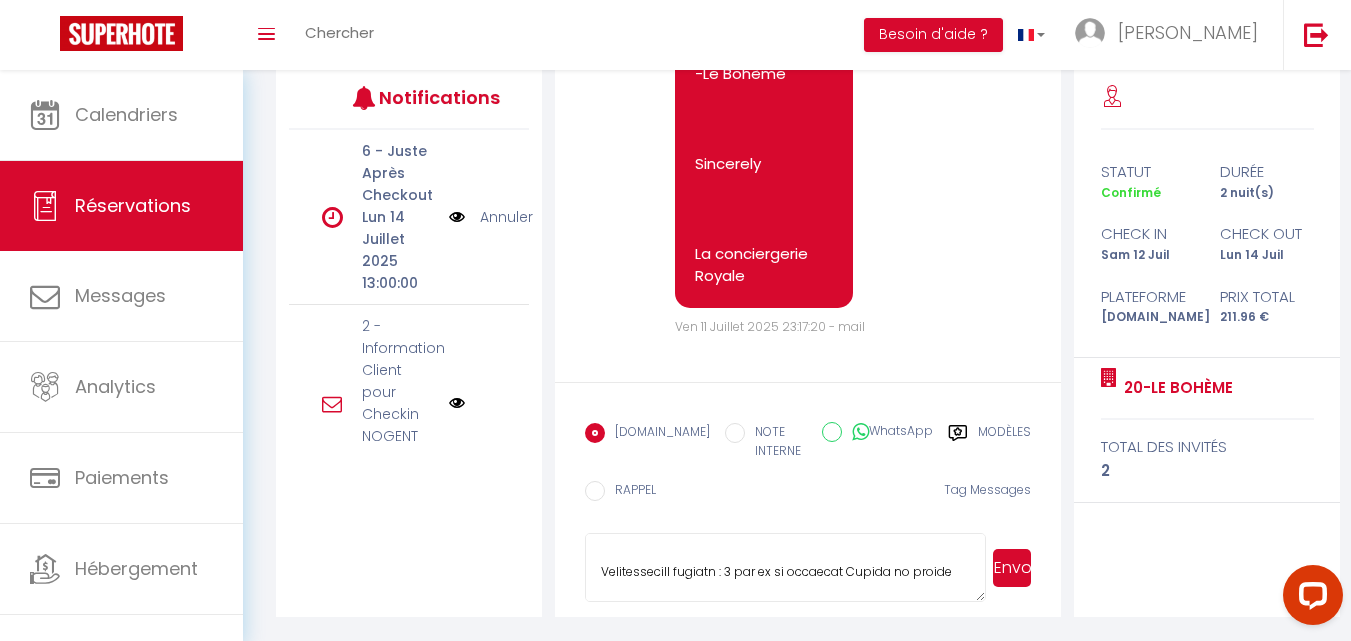 scroll, scrollTop: 0, scrollLeft: 0, axis: both 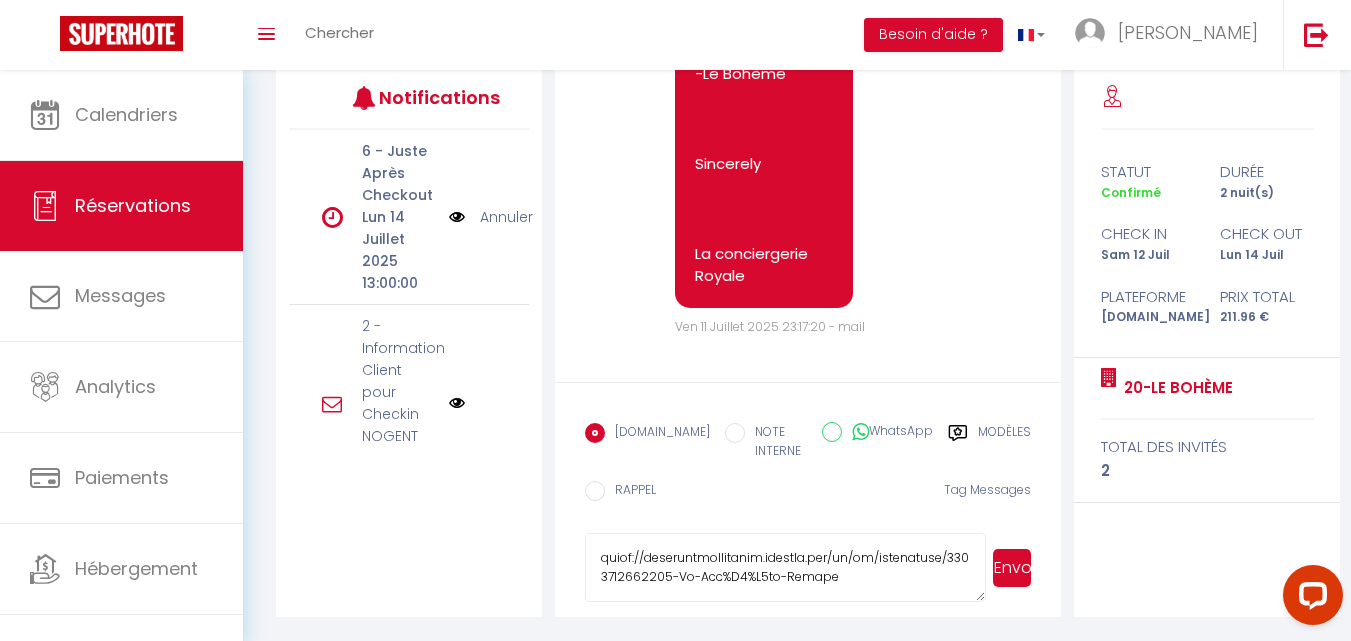 drag, startPoint x: 592, startPoint y: 557, endPoint x: 1071, endPoint y: 665, distance: 491.02444 